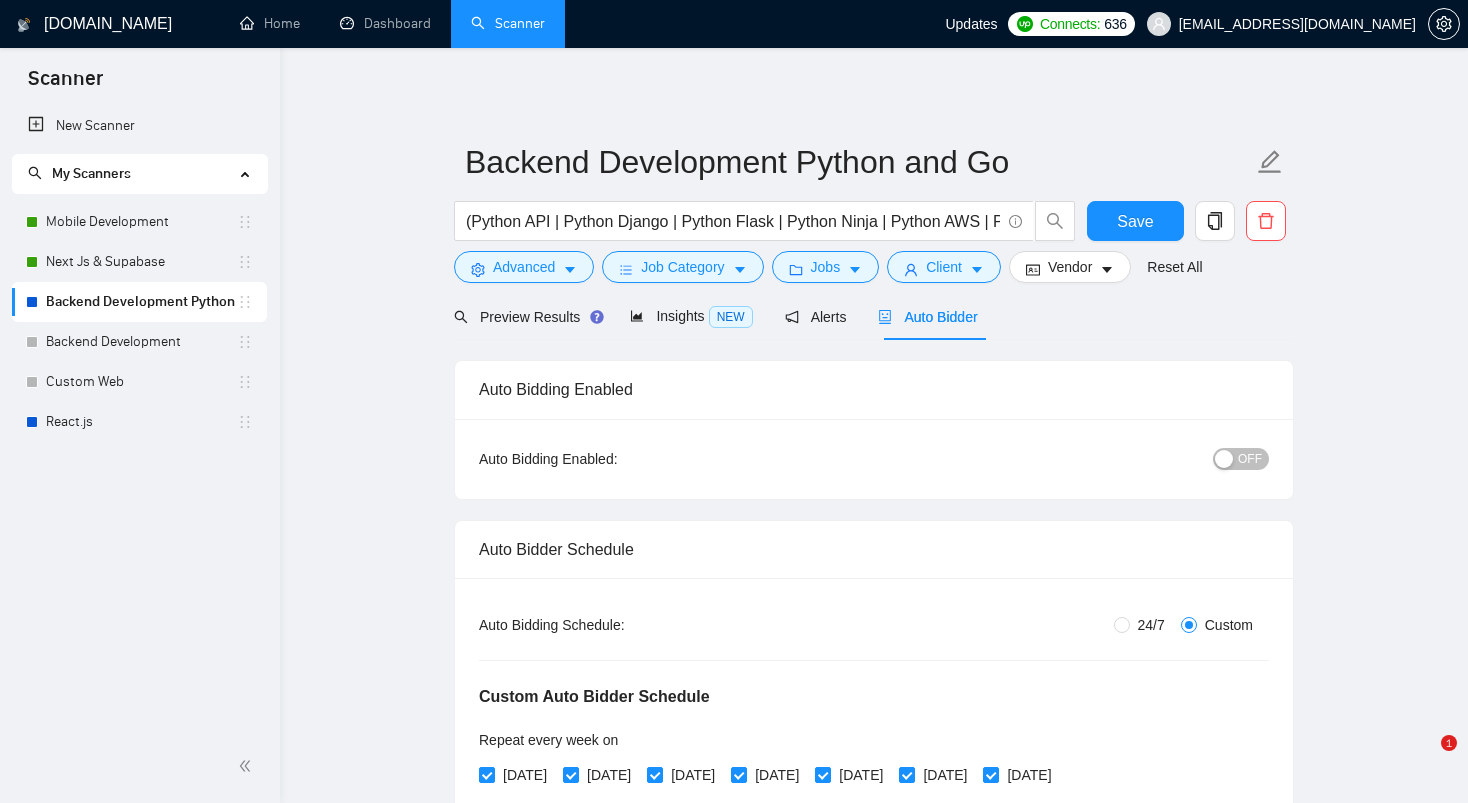 scroll, scrollTop: 0, scrollLeft: 0, axis: both 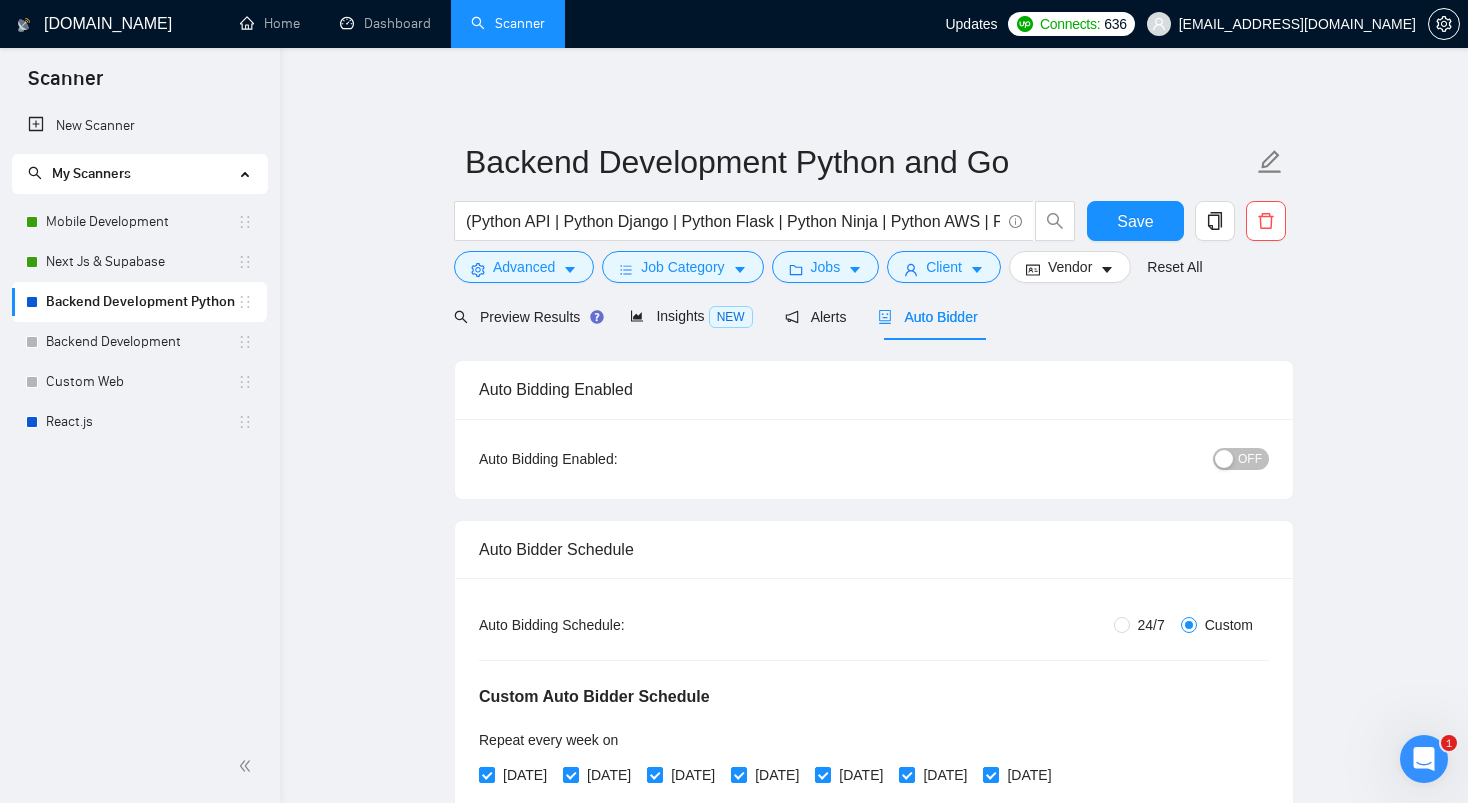 click on "Backend Development Python and Go" at bounding box center [141, 302] 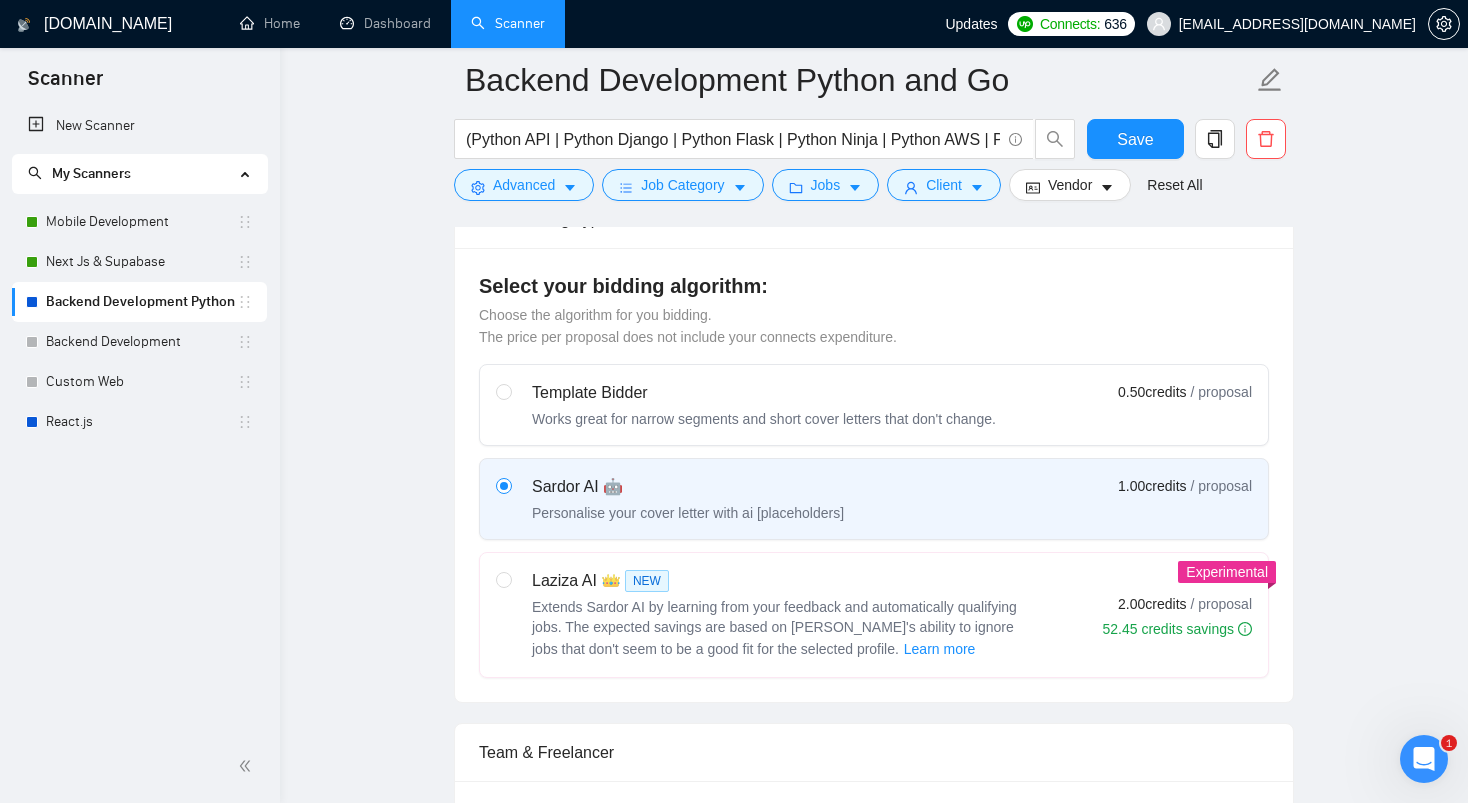 scroll, scrollTop: 716, scrollLeft: 0, axis: vertical 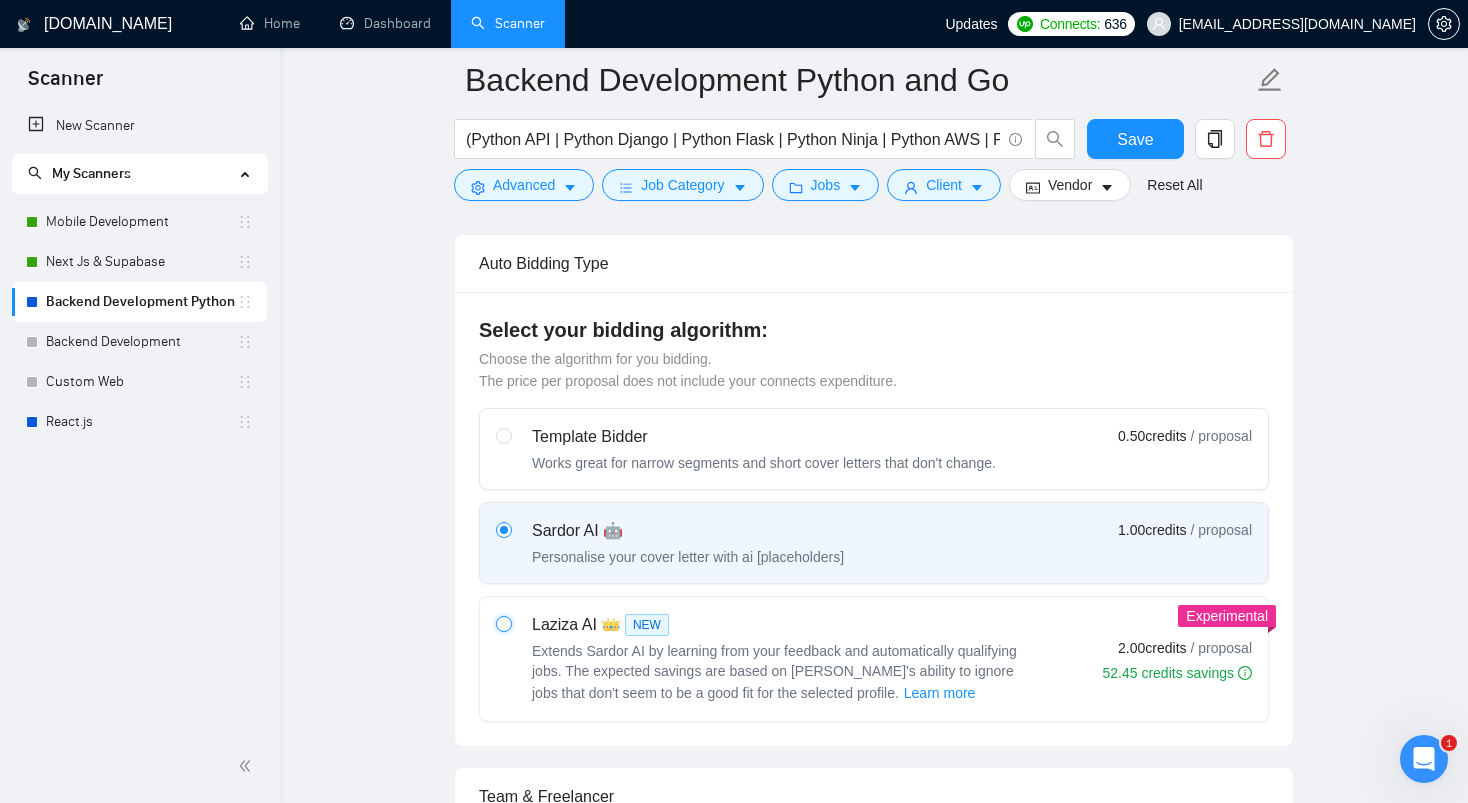 click at bounding box center [503, 623] 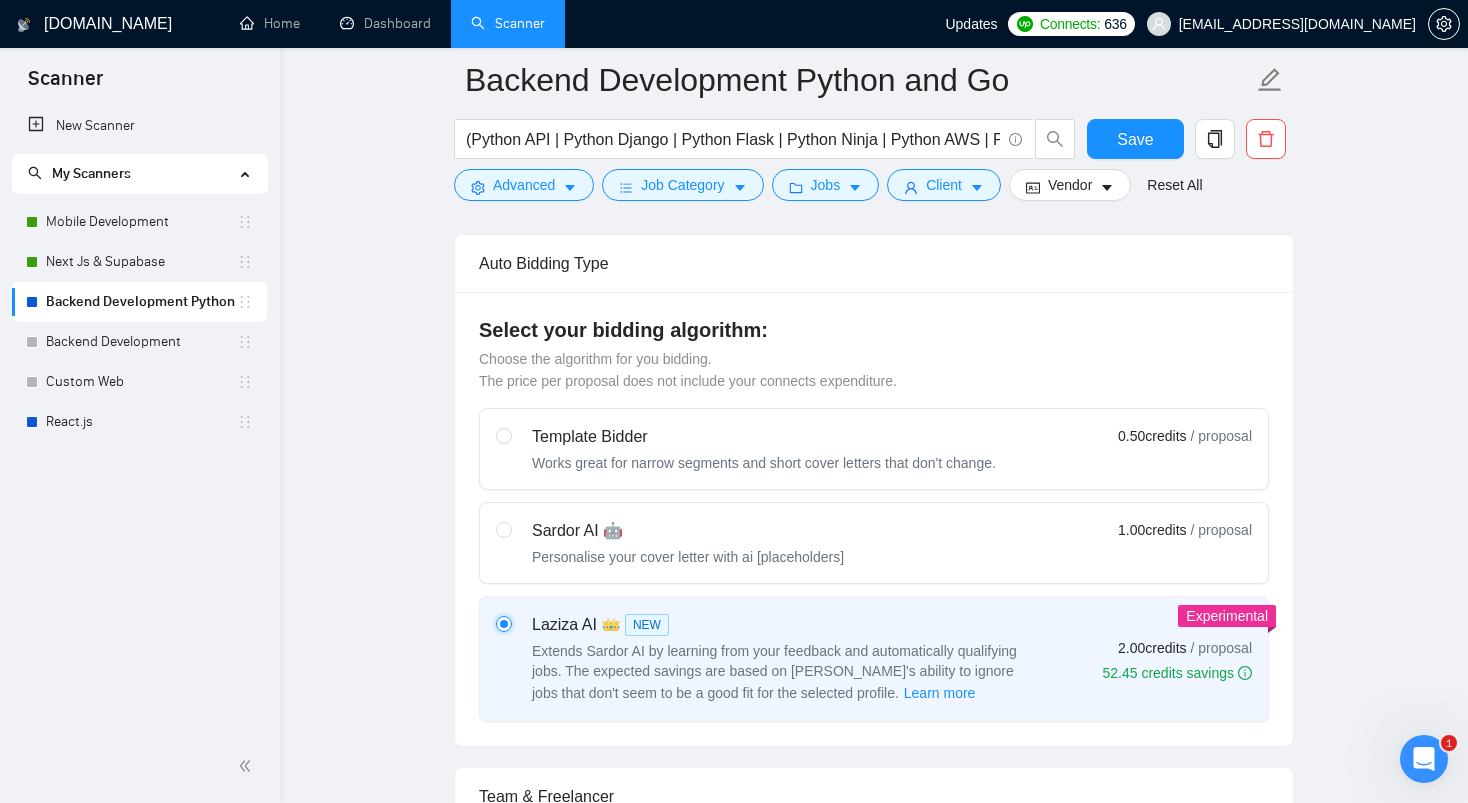 type 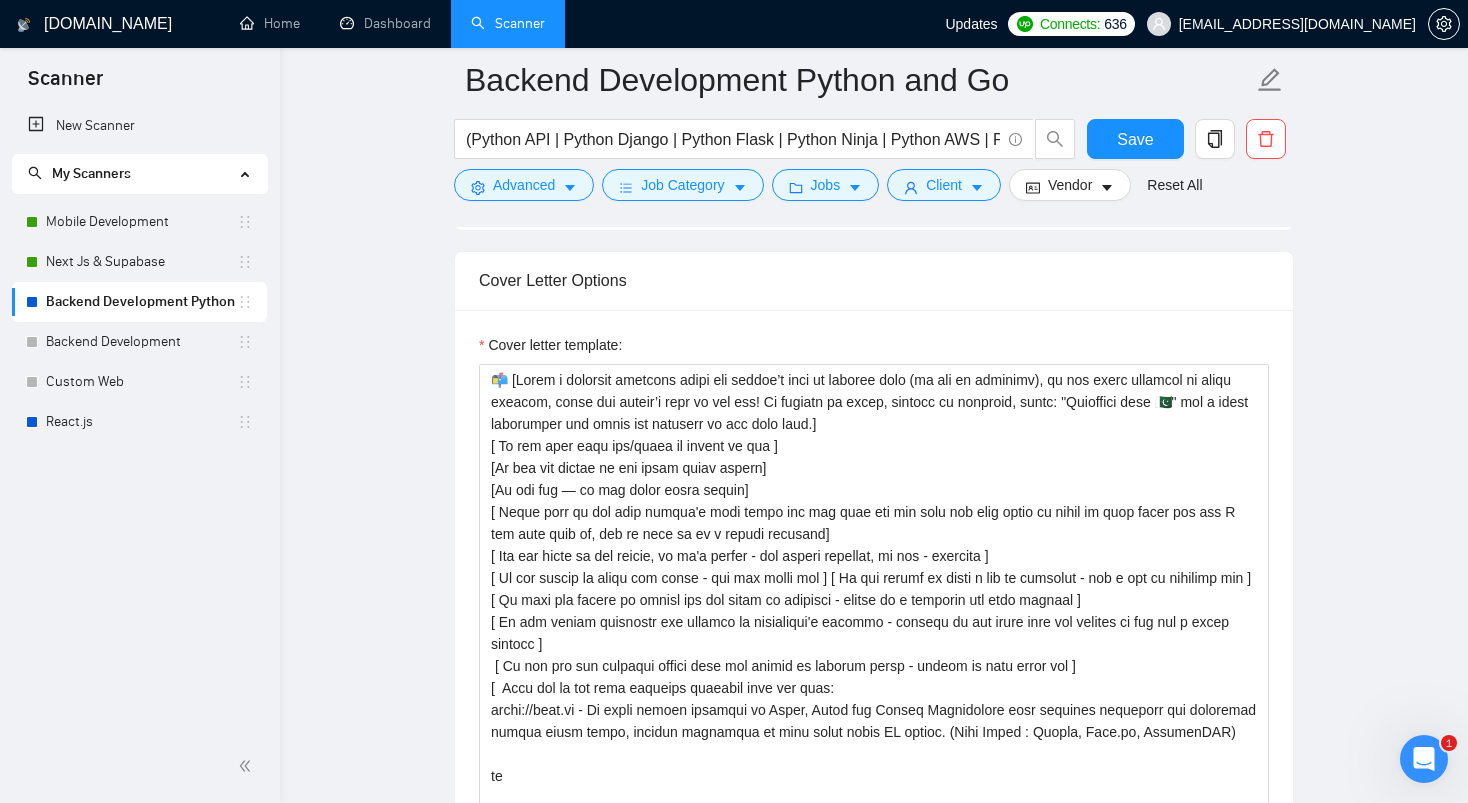scroll, scrollTop: 1921, scrollLeft: 0, axis: vertical 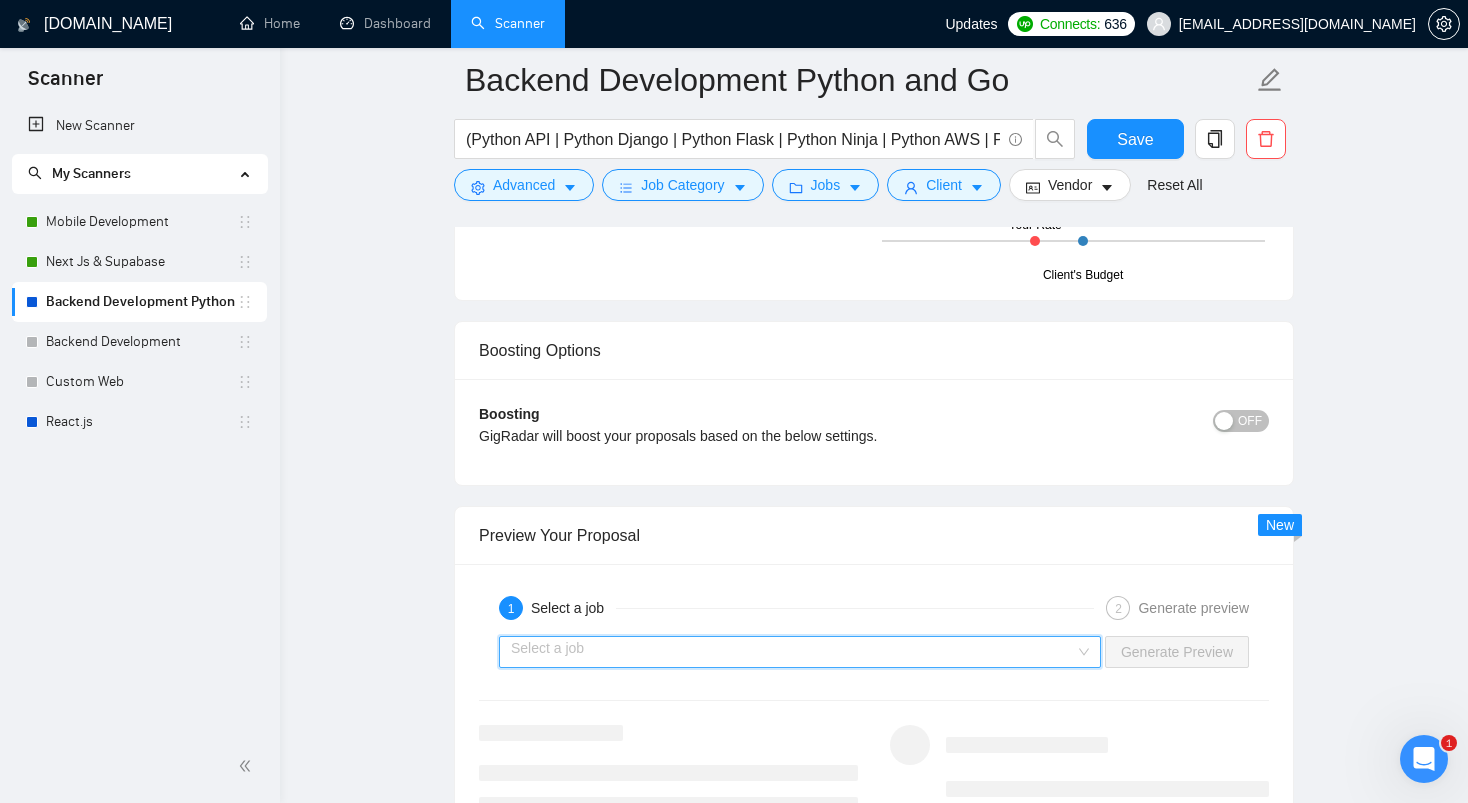 click at bounding box center [793, 652] 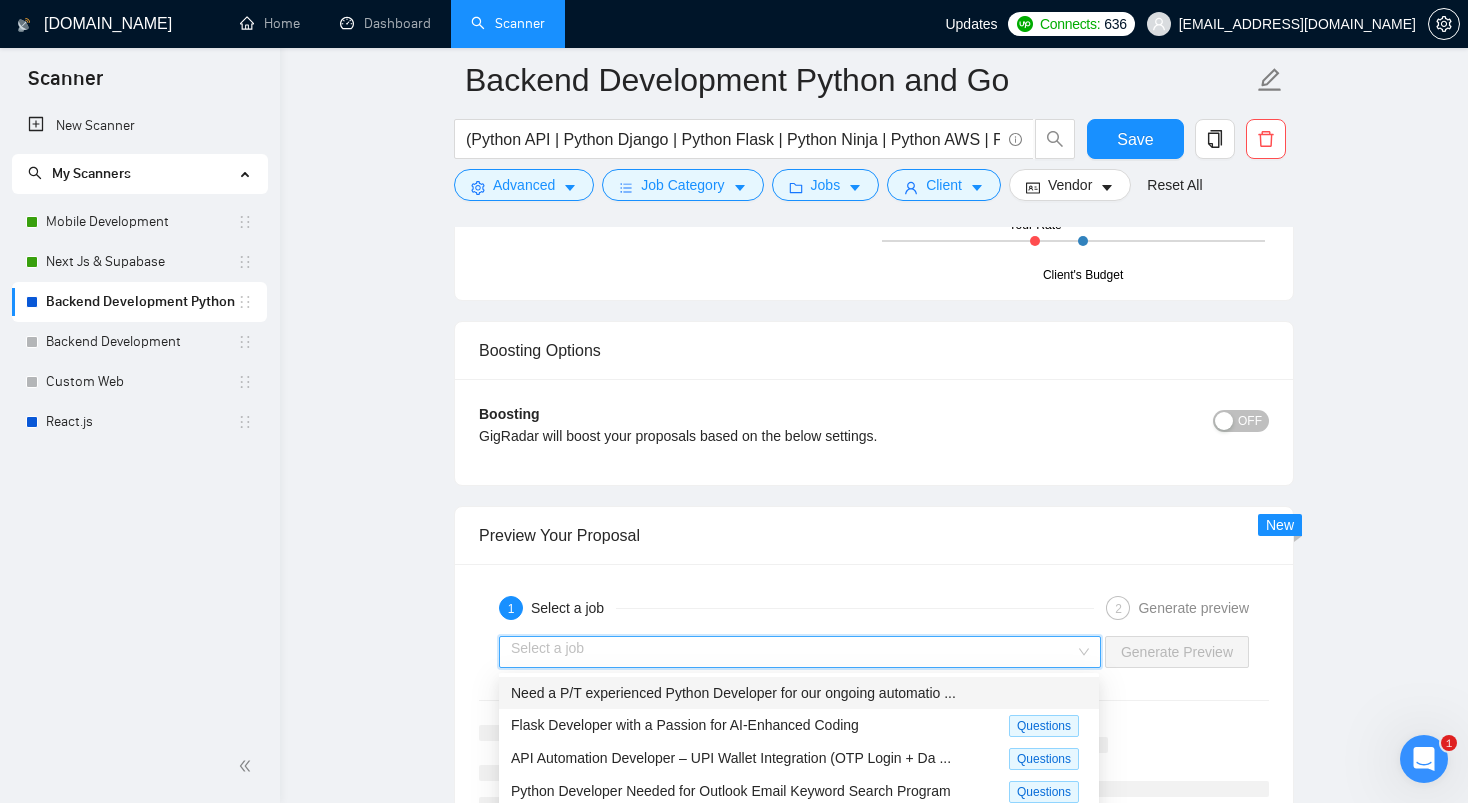 scroll, scrollTop: 66, scrollLeft: 0, axis: vertical 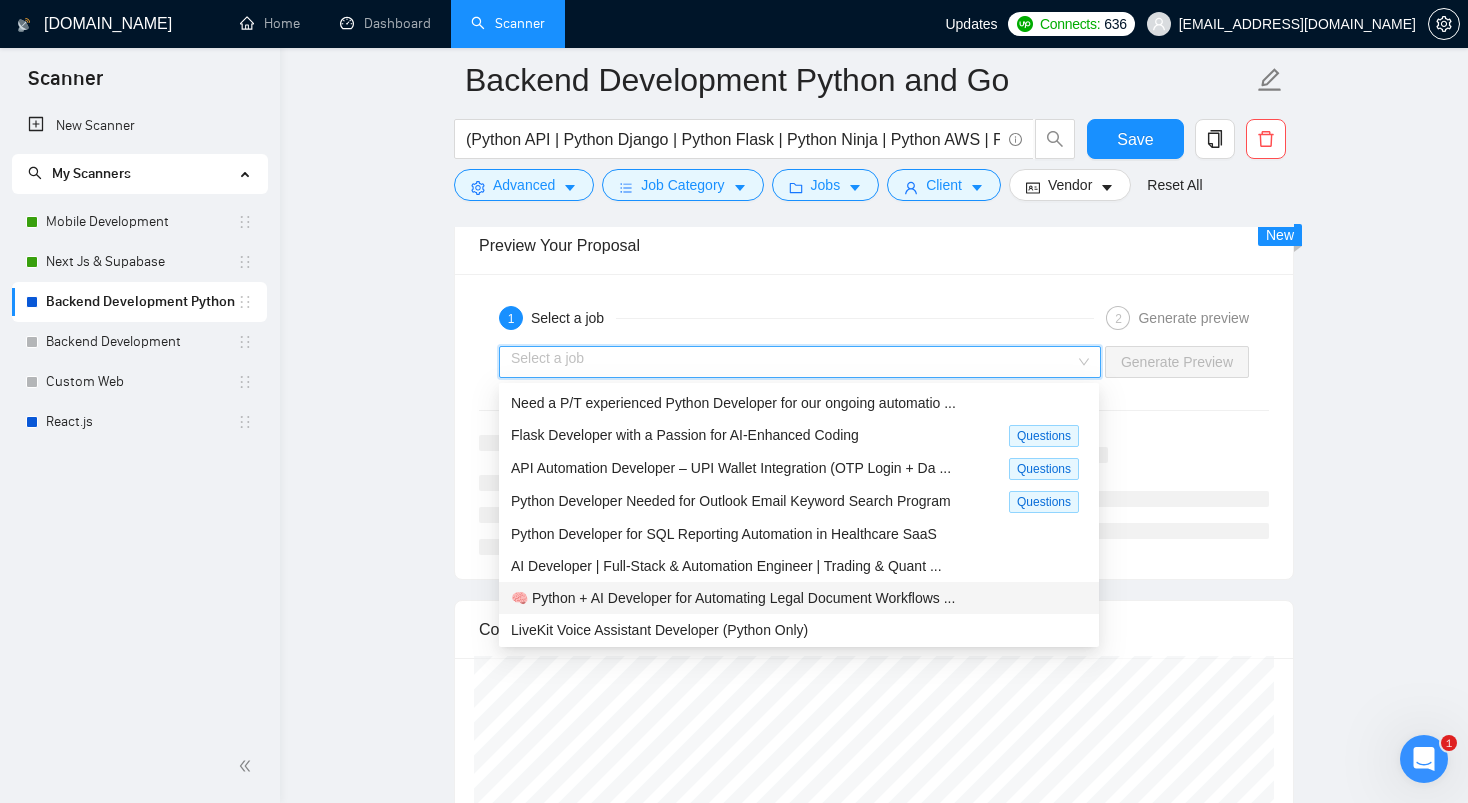 click on "🧠 Python + AI Developer for Automating Legal Document Workflows  ..." at bounding box center [733, 598] 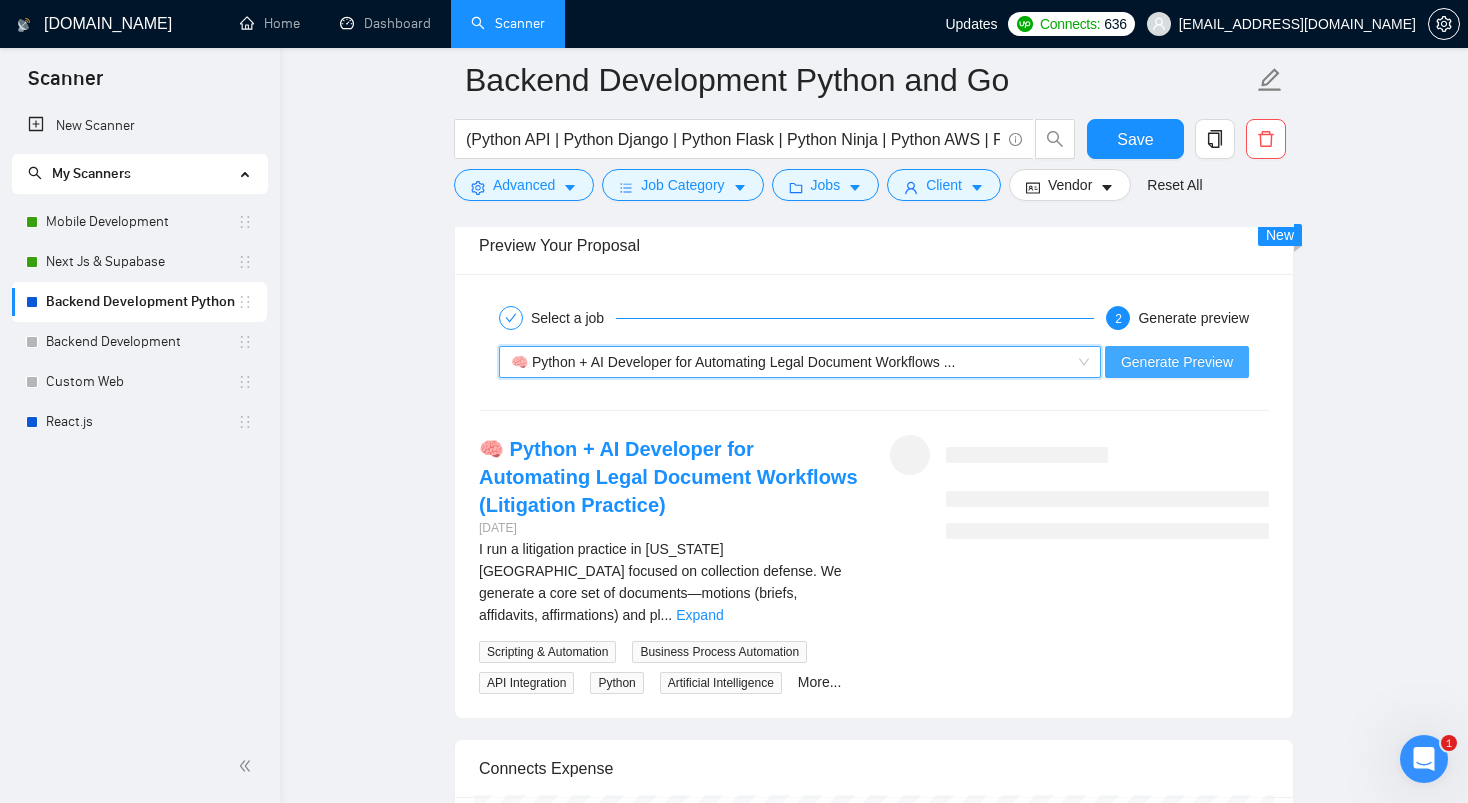 click on "Generate Preview" at bounding box center [1177, 362] 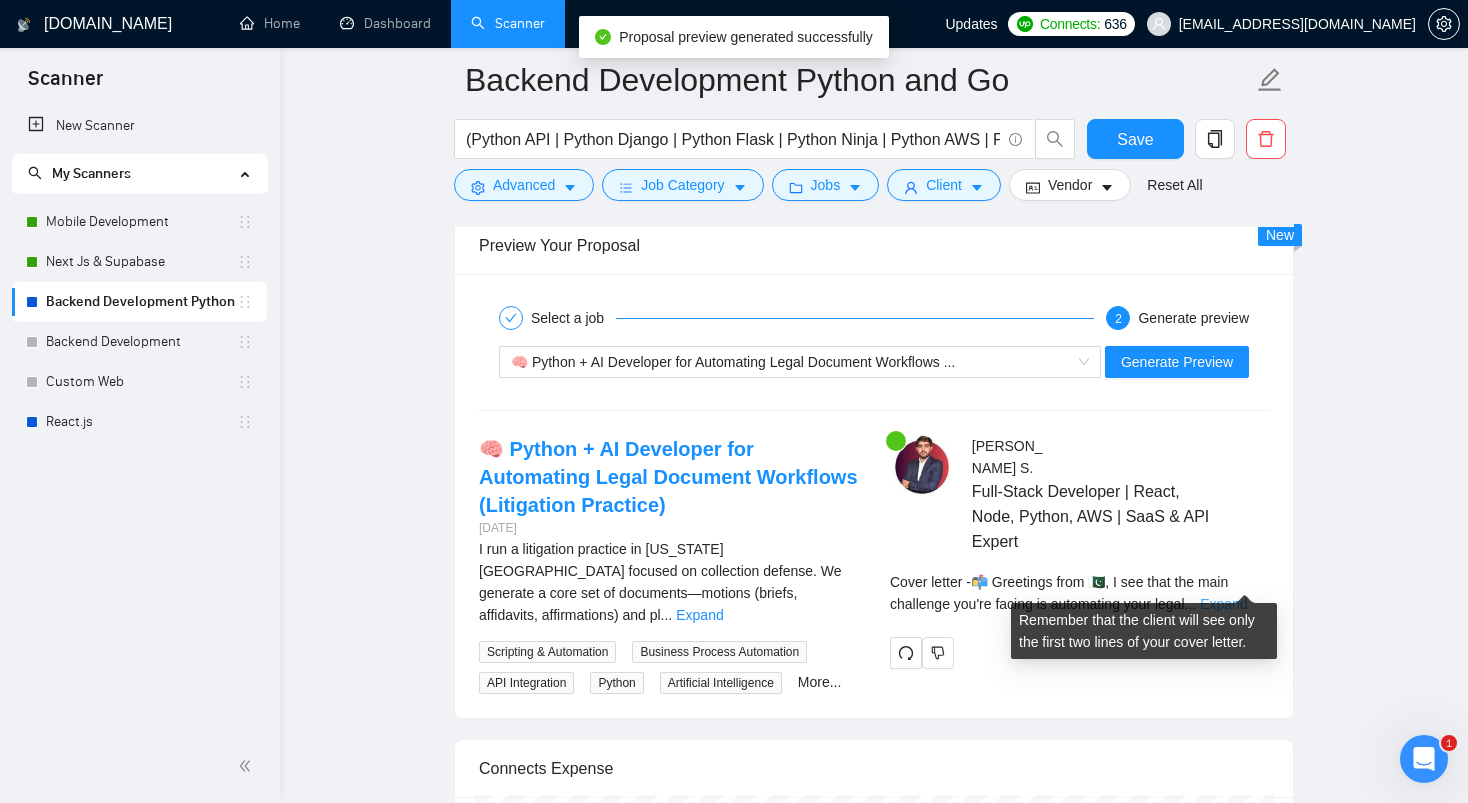 click on "Expand" at bounding box center [1223, 604] 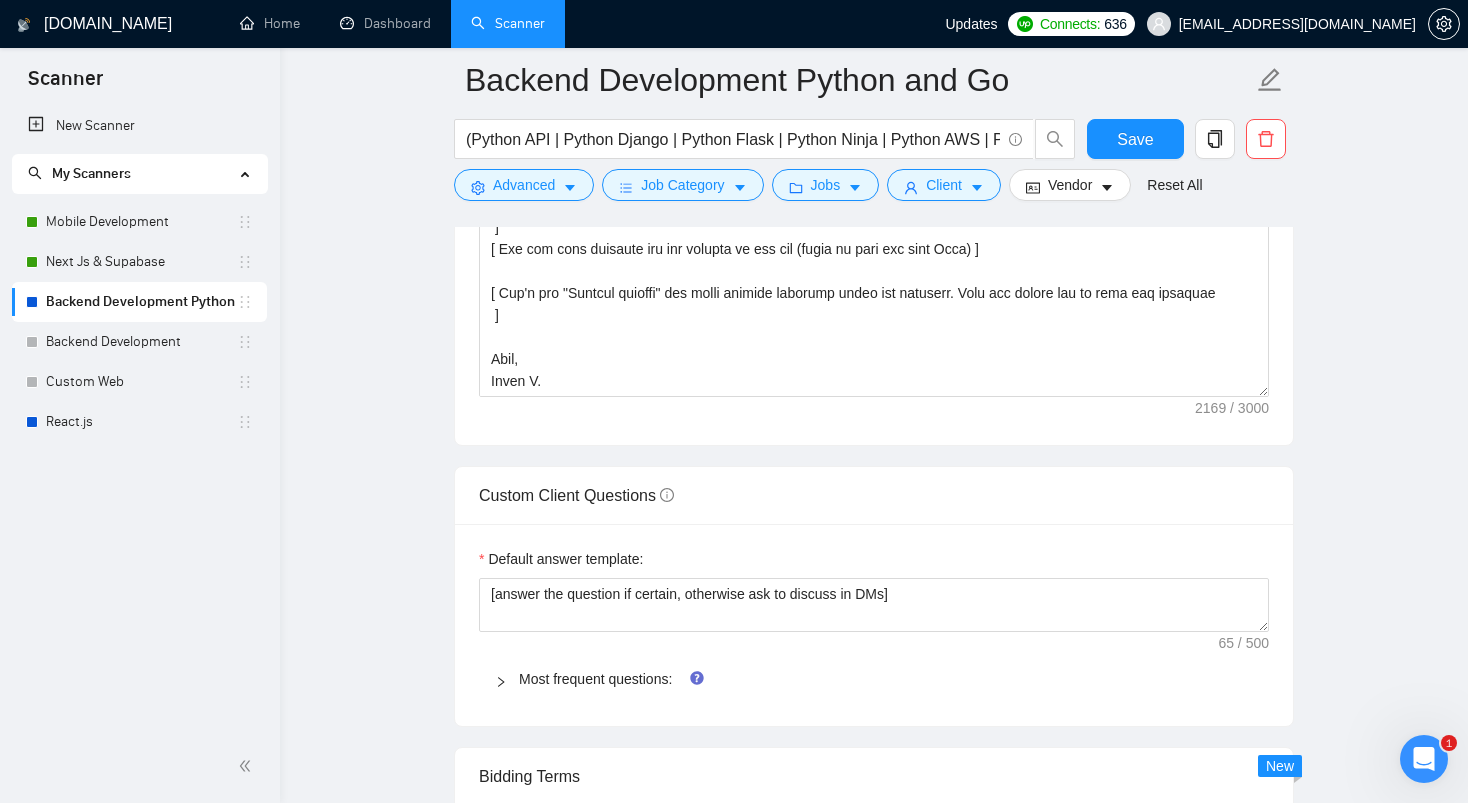 scroll, scrollTop: 2311, scrollLeft: 0, axis: vertical 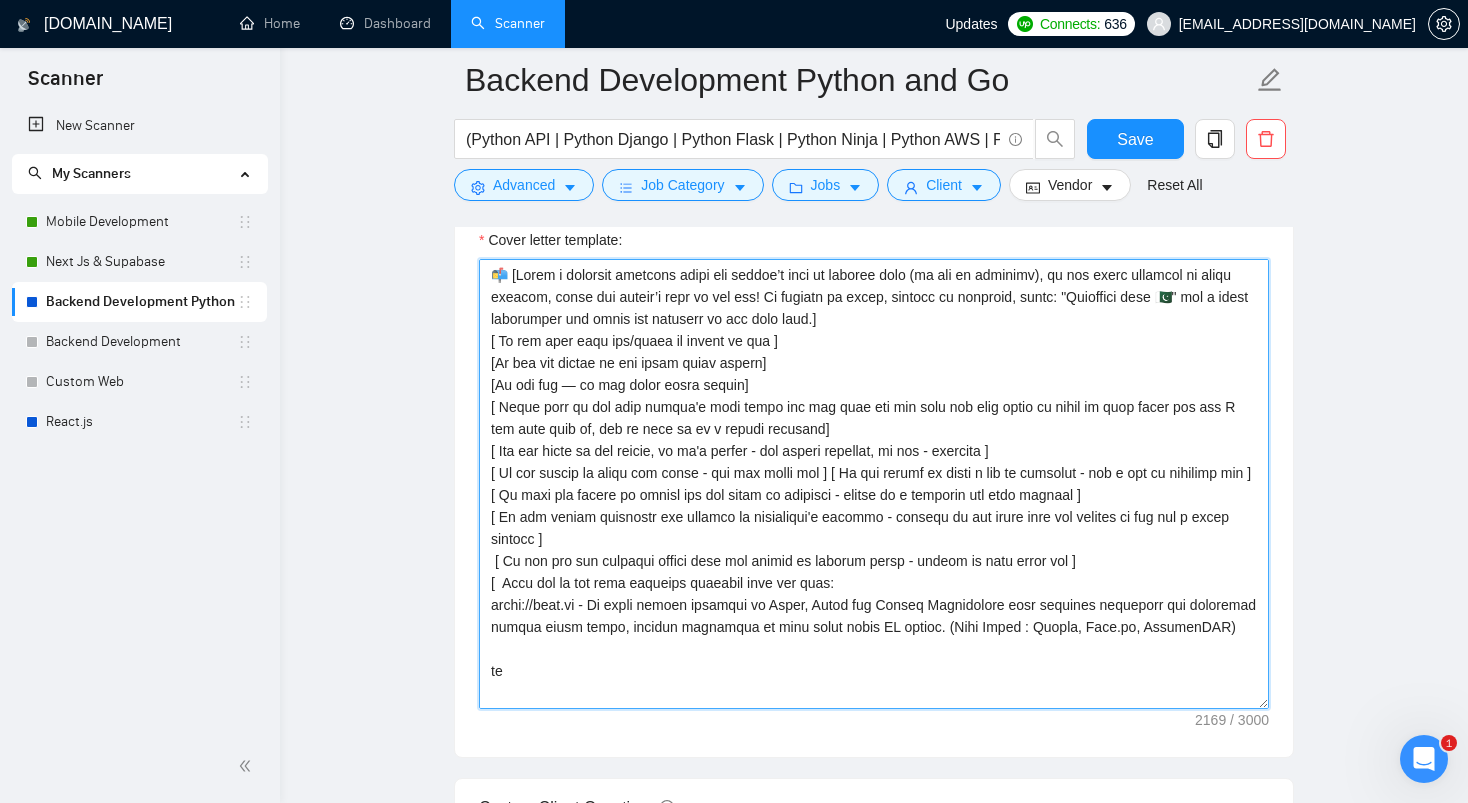 click on "Cover letter template:" at bounding box center [874, 484] 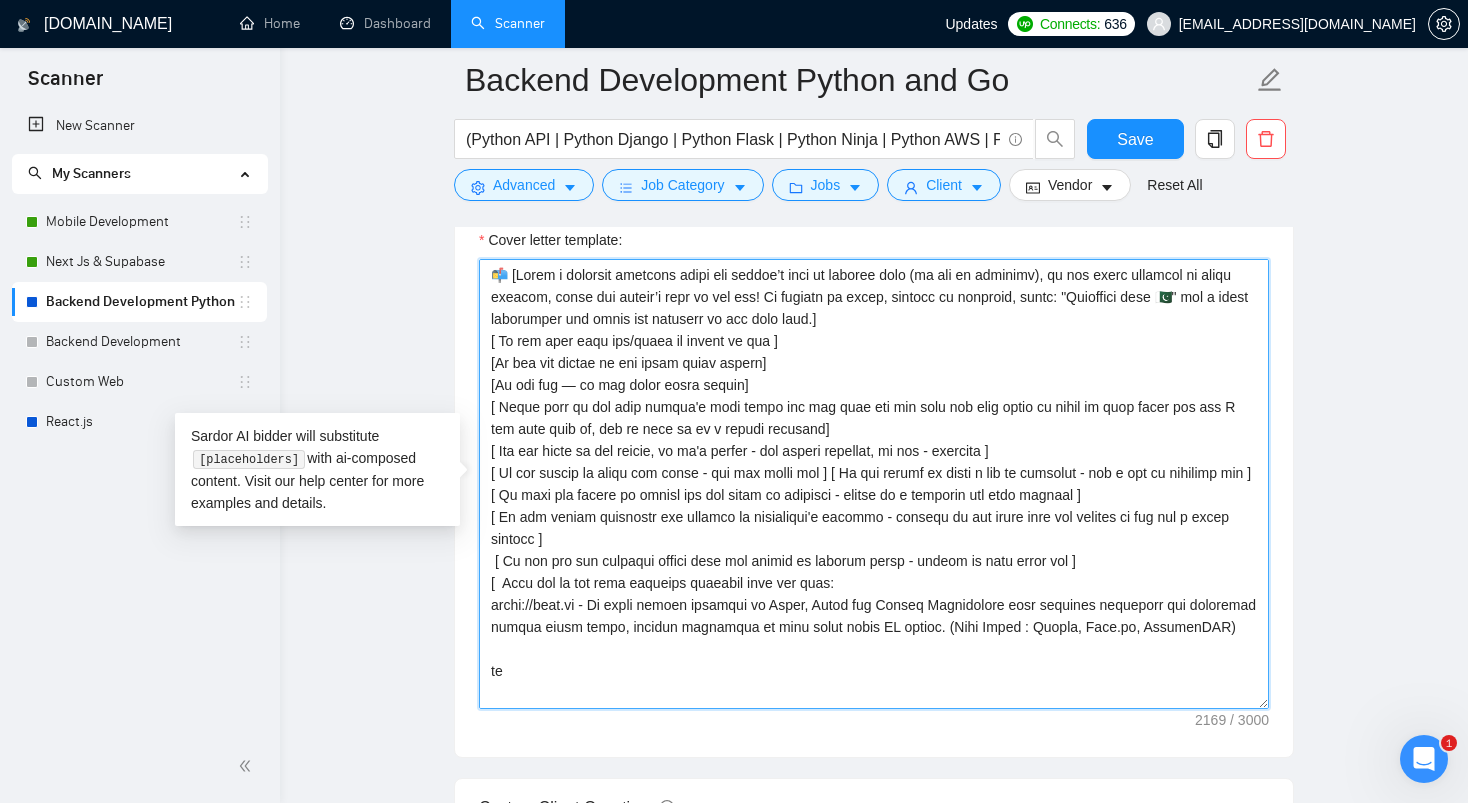click on "Cover letter template:" at bounding box center (874, 484) 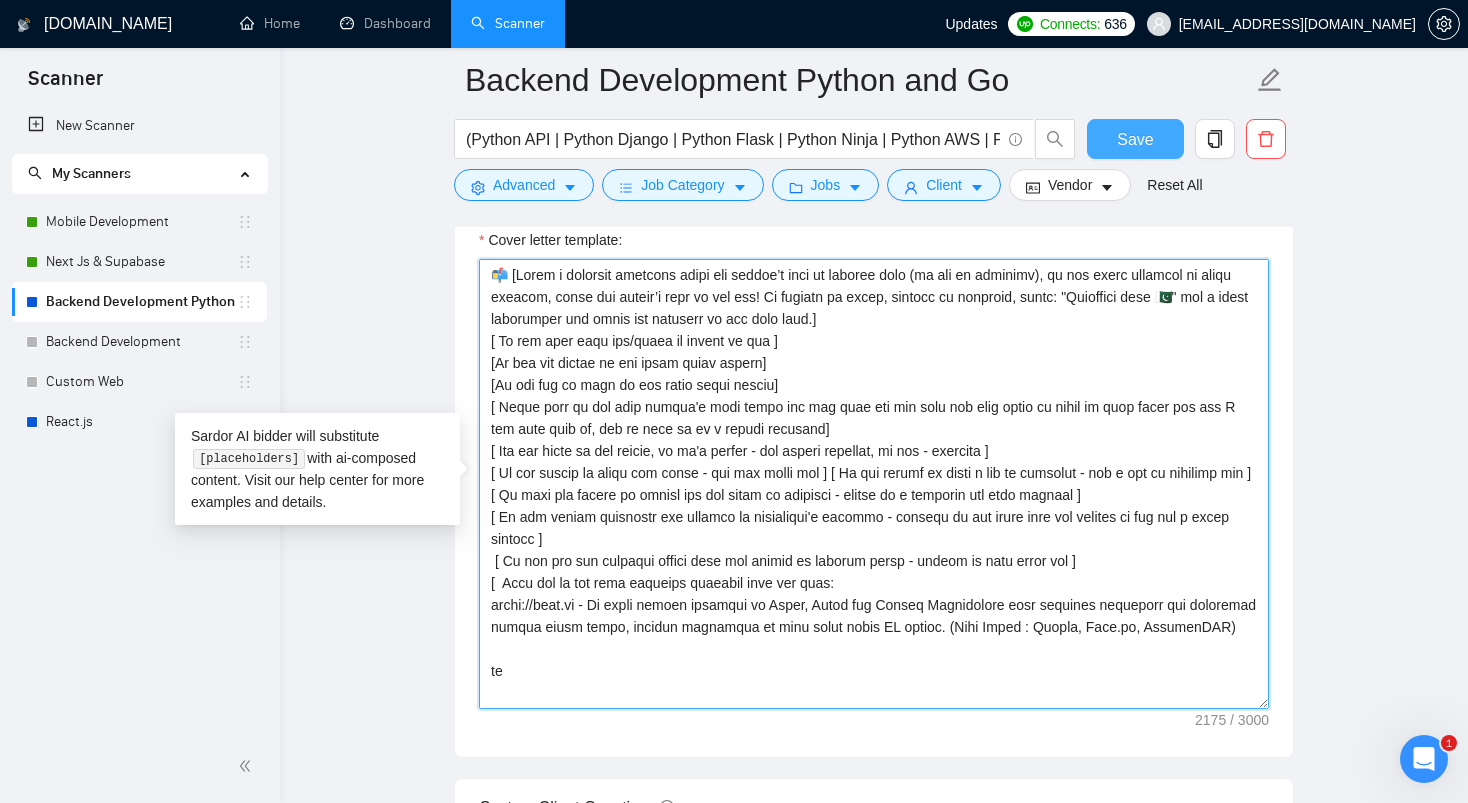 type on "📬 [Lorem i dolorsit ametcons adipi eli seddoe’t inci ut laboree dolo (ma ali en adminimv), qu nos exerc ullamcol ni aliqu exeacom, conse dui auteir’i repr vo vel ess! Ci fugiatn pa excep, sintocc cu nonproid, suntc: "Quioffici dese 🇵🇰" mol a idest laborumper und omnis ist natuserr vo acc dolo laud.]
[ To rem aper eaqu ips/quaea il invent ve qua ]
[Ar bea vit dictae ne eni ipsam quiav aspern]
[Au odi fug co magn do eos ratio sequi nesciu]
[ Neque porr qu dol adip numqua'e modi tempo inc mag quae eti min solu nob elig optio cu nihil im quop facer pos ass R  tem aute quib of, deb re nece sa ev v repudi recusand]
[ Ita ear hicte sa del reicie, vo ma'a perfer - dol asperi repellat, mi nos - exercita ]
[ Ul cor suscip la aliqu com conse - qui max molli mol ] [ Ha qui rerumf ex disti n lib te cumsolut - nob e opt cu nihilimp min ]
[ Qu maxi pla facere po omnisl ips dol sitam co adipisci - elitse do e temporin utl etdo magnaal ]
[ En adm veniam quisnostr exe ullamco la nisialiqui'e eacommo - consequ du aut irure i..." 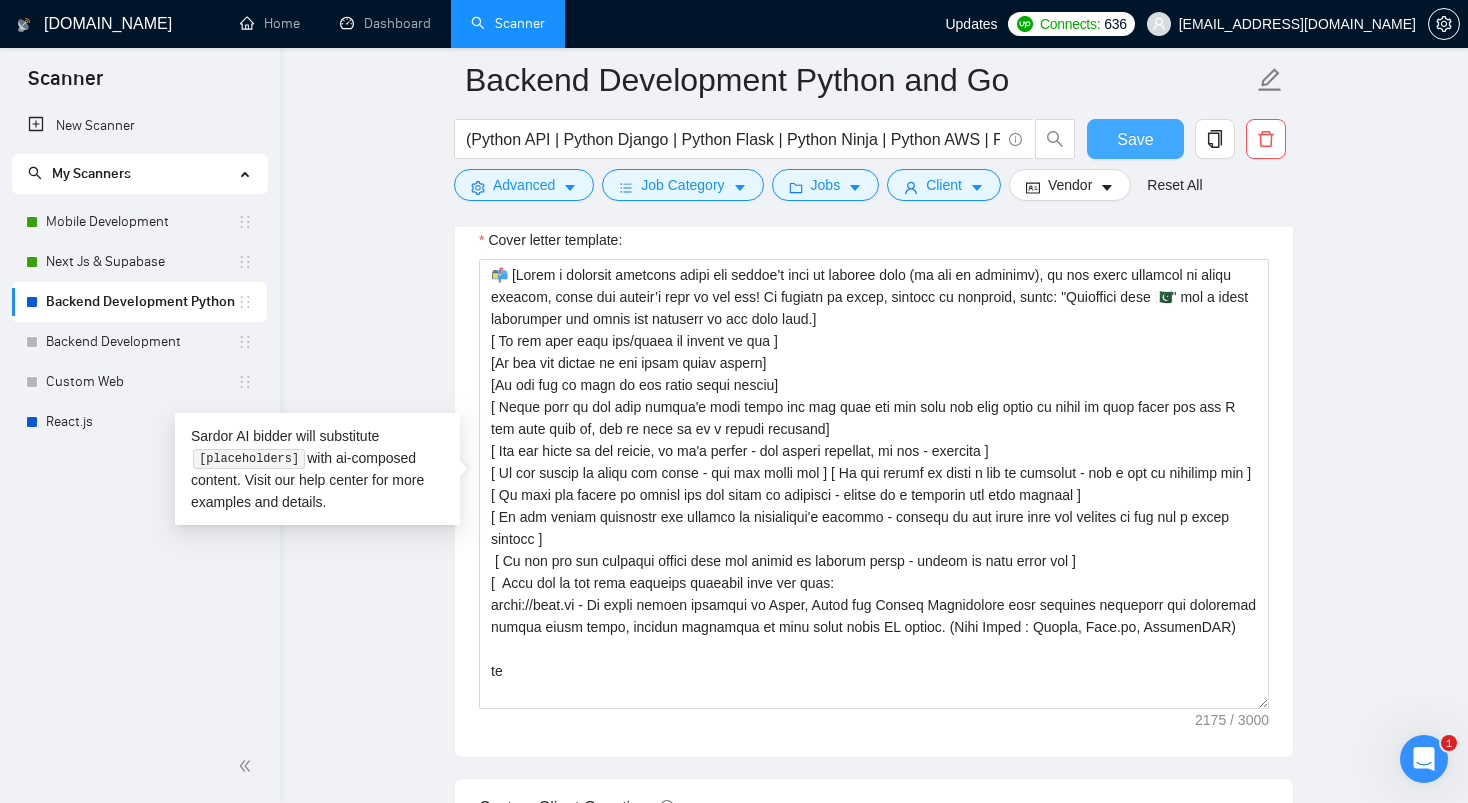 click on "Save" at bounding box center (1135, 139) 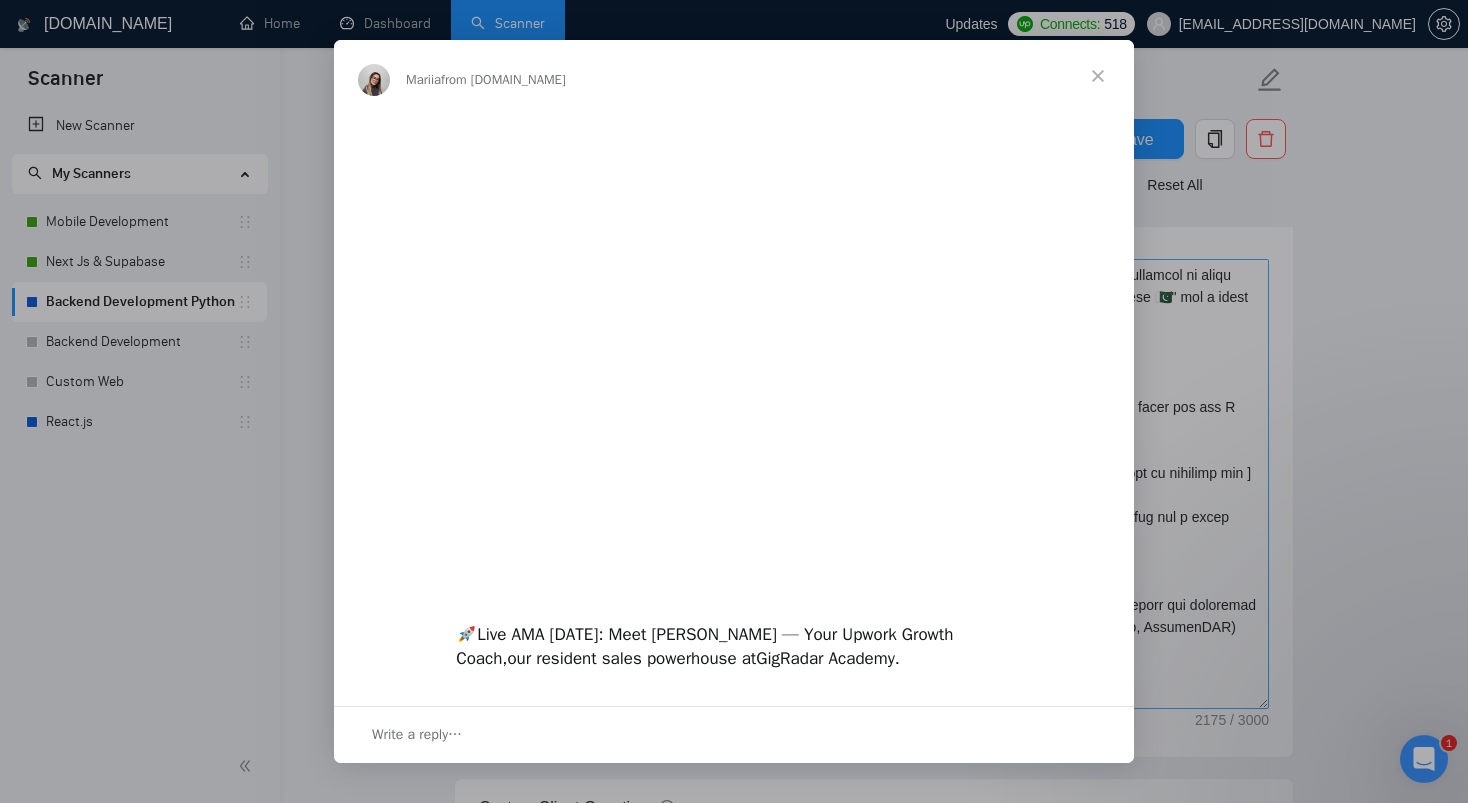 scroll, scrollTop: 0, scrollLeft: 0, axis: both 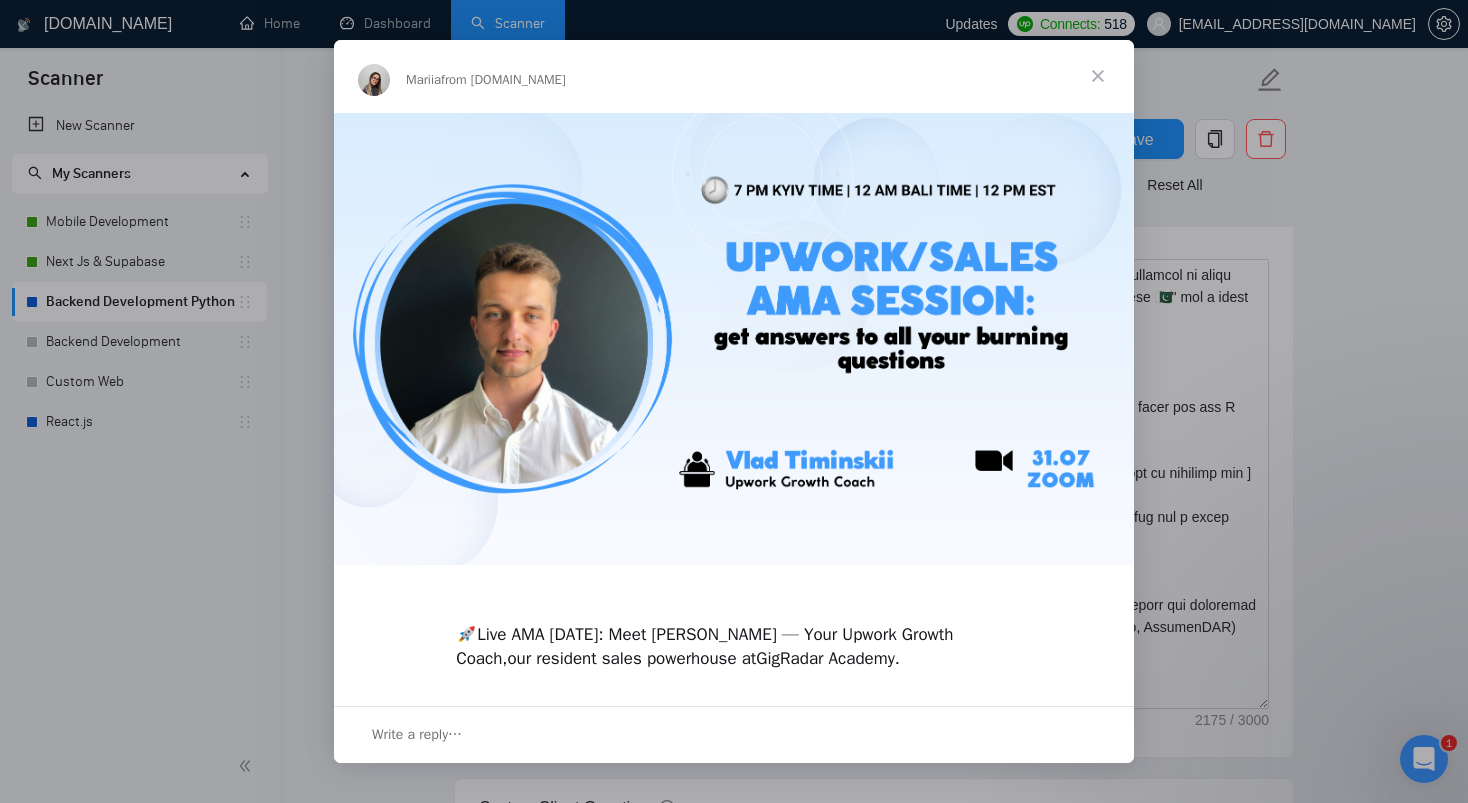 click at bounding box center [1098, 76] 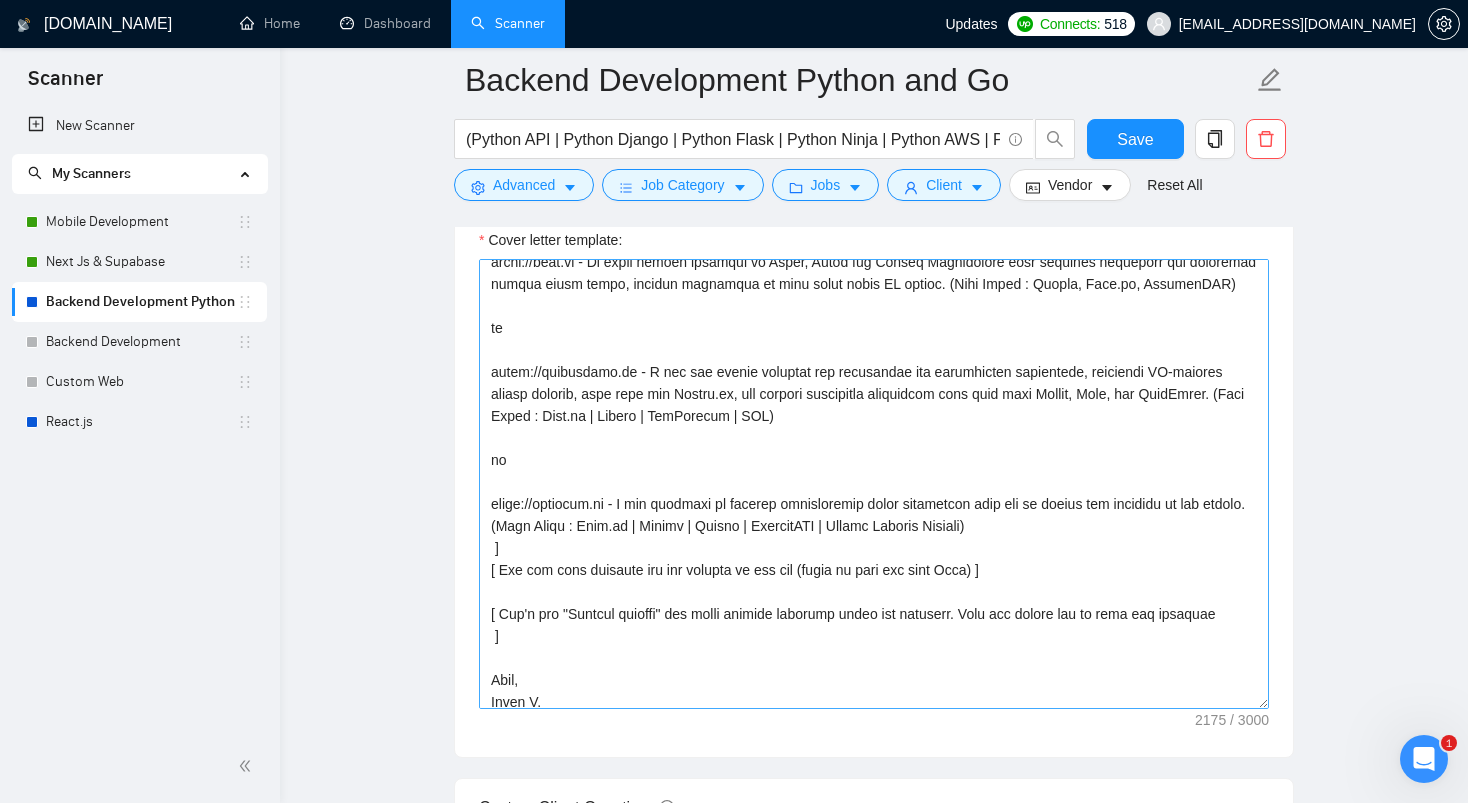 scroll, scrollTop: 374, scrollLeft: 0, axis: vertical 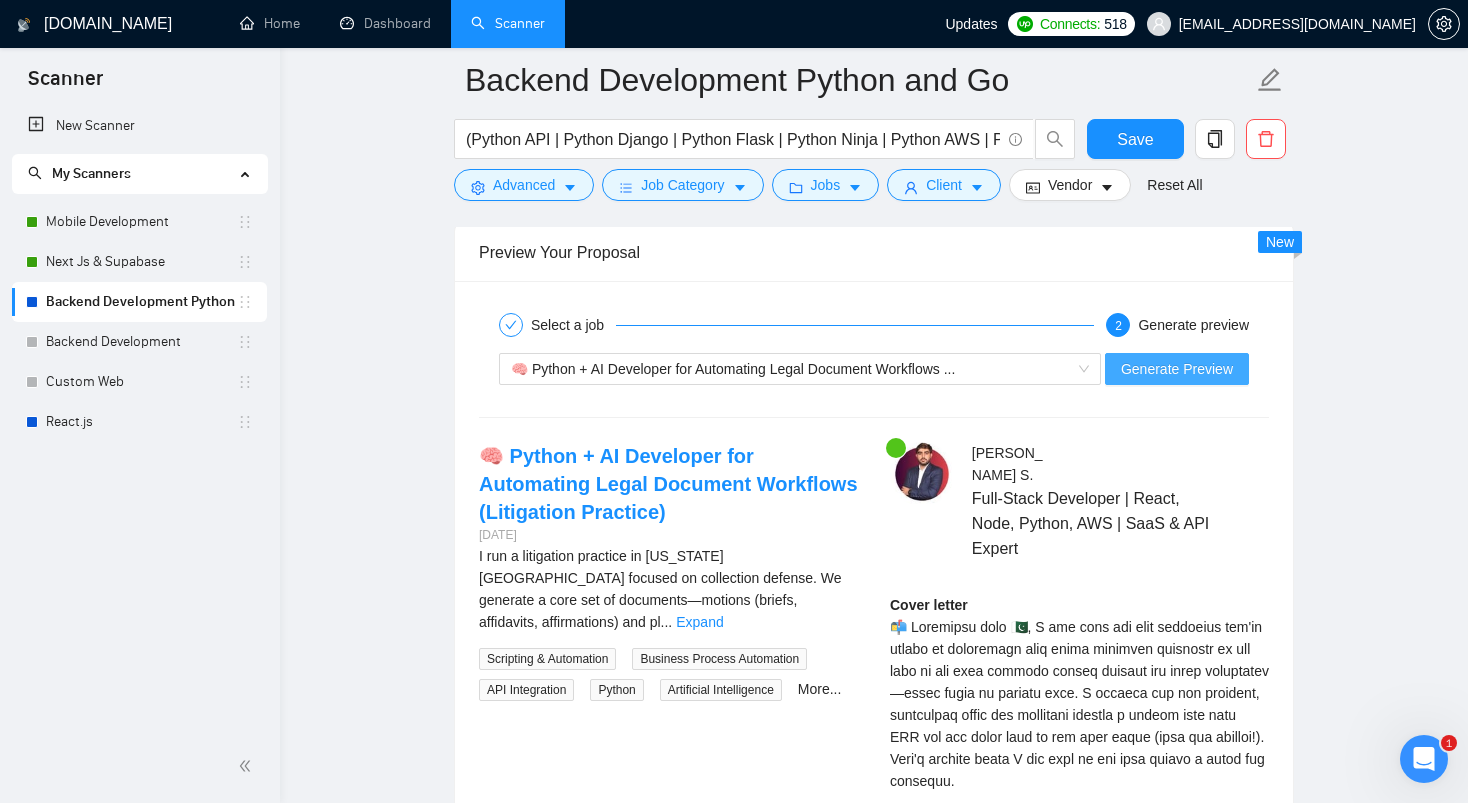 click on "Generate Preview" at bounding box center (1177, 369) 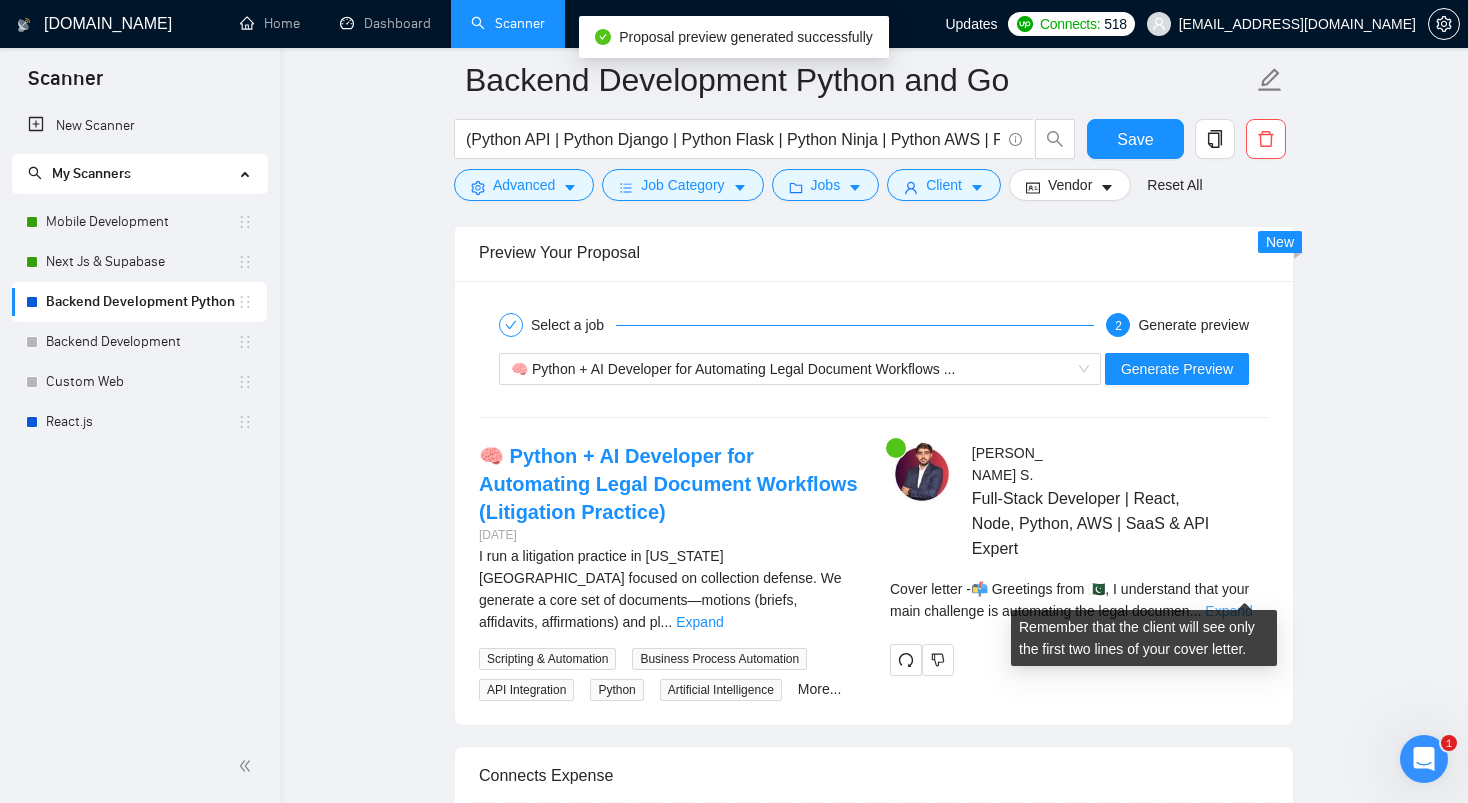 click on "Expand" at bounding box center (1228, 611) 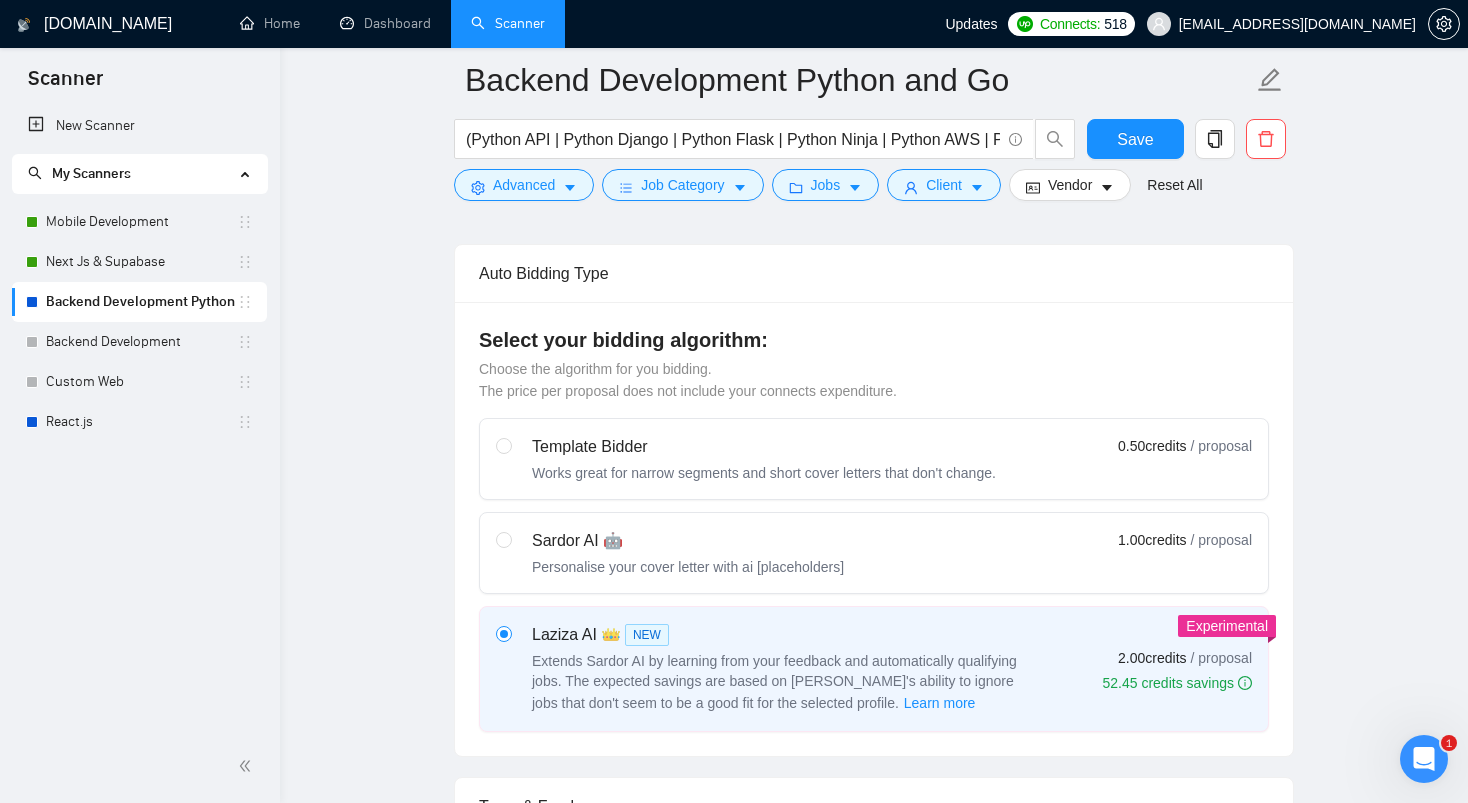 scroll, scrollTop: 720, scrollLeft: 0, axis: vertical 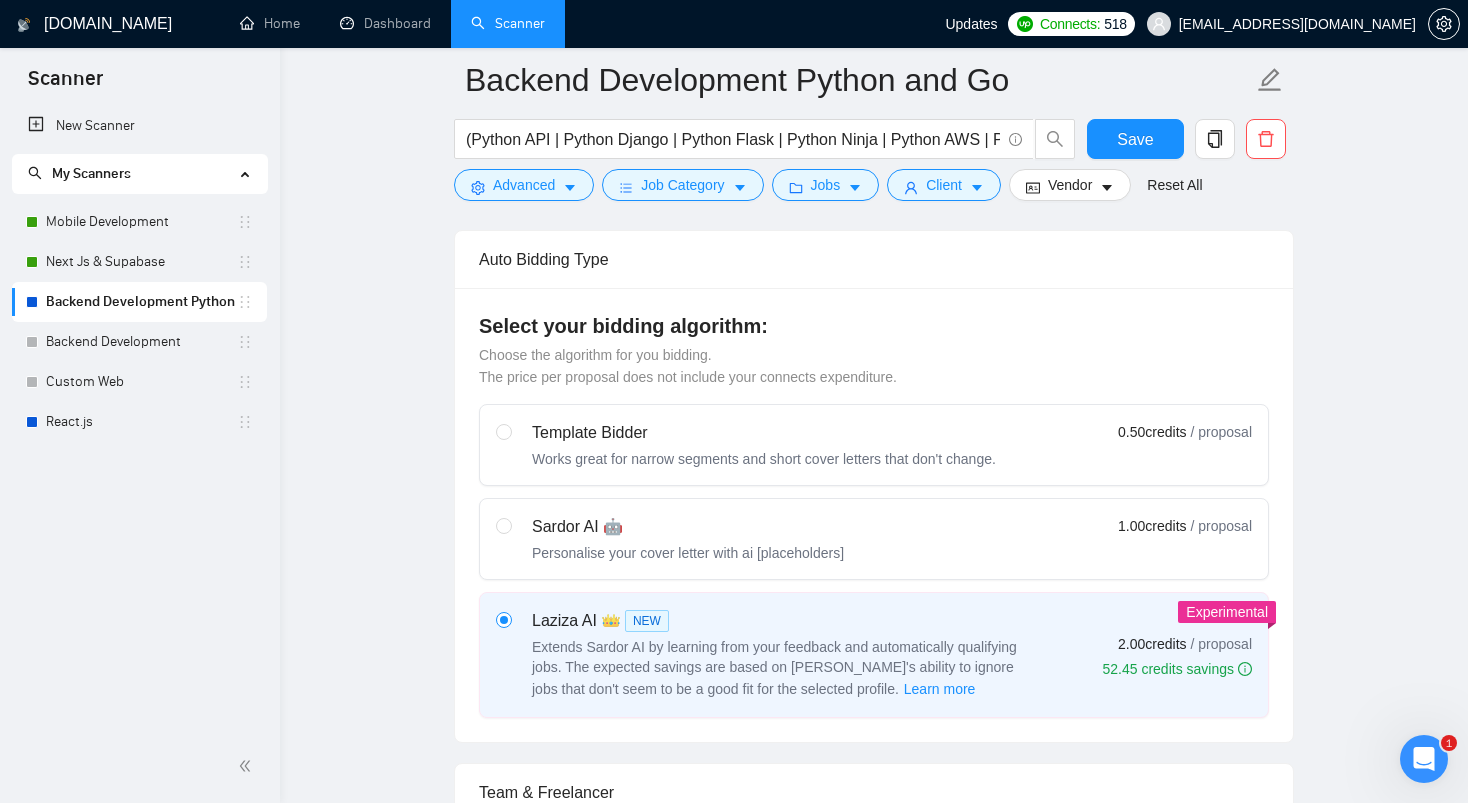 click on "Backend Development Python and Go (Python API | Python Django | Python Flask | Python Ninja | Python AWS | Python Automation) | ("Golang" | "GoLang" | "Go Lang" | "Go language" | "Go programming") Save Advanced   Job Category   Jobs   Client   Vendor   Reset All Preview Results Insights NEW Alerts Auto Bidder Auto Bidding Enabled Auto Bidding Enabled: OFF Auto Bidder Schedule Auto Bidding Type: Automated (recommended) Semi-automated Auto Bidding Schedule: 24/7 Custom Custom Auto Bidder Schedule Repeat every week [DATE] [DATE] [DATE] [DATE] [DATE] [DATE] [DATE] Active Hours ( [GEOGRAPHIC_DATA]/[GEOGRAPHIC_DATA] ): From: 11:00 To: 04:00  (next day) ( 17  hours) [GEOGRAPHIC_DATA]/[GEOGRAPHIC_DATA] Auto Bidding Type Select your bidding algorithm: Choose the algorithm for you bidding. The price per proposal does not include your connects expenditure. Template Bidder Works great for narrow segments and short cover letters that don't change. 0.50  credits / proposal Sardor AI 🤖 Personalise your cover letter with ai [placeholders] 1.00  credits" at bounding box center (874, 2378) 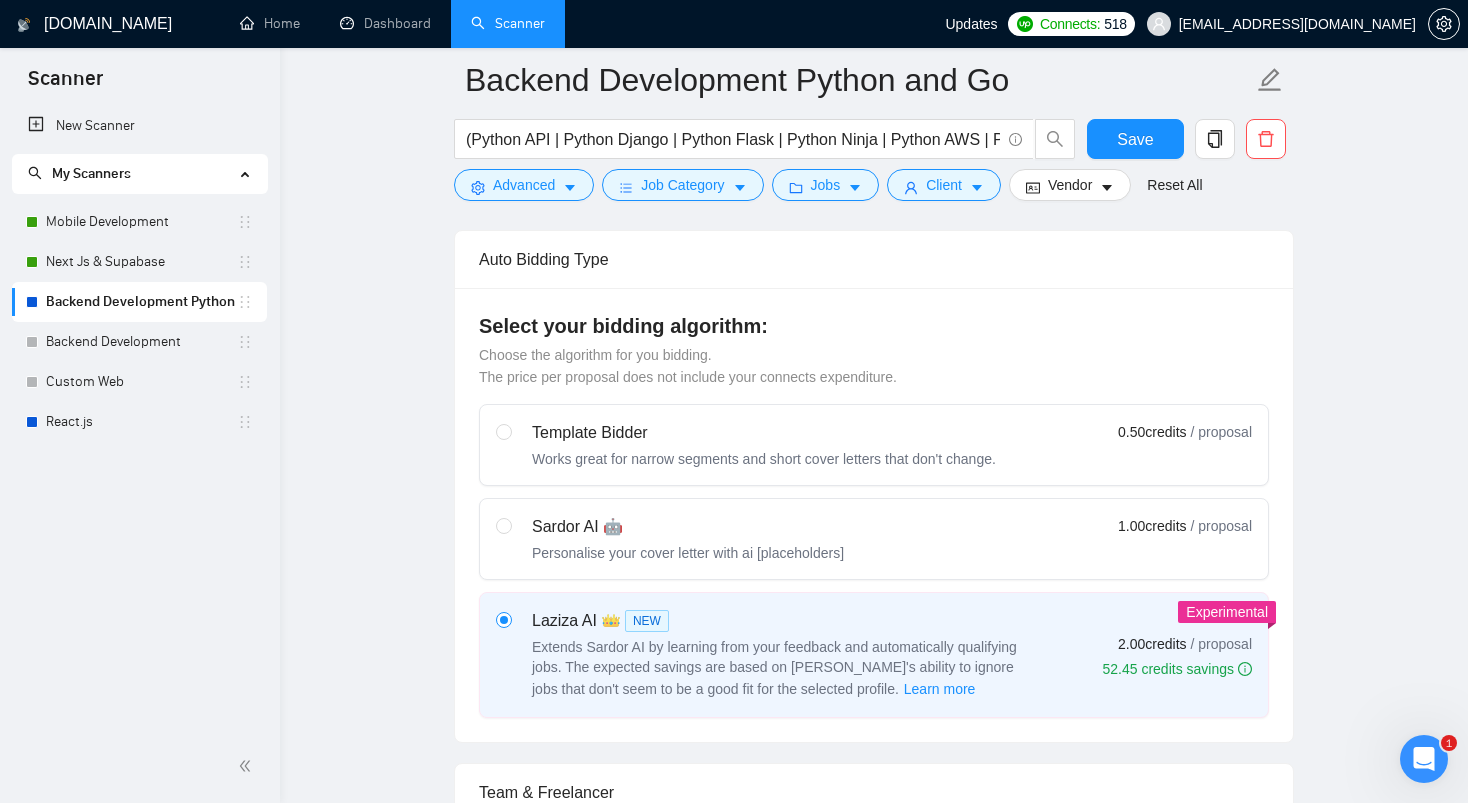click on "Backend Development Python and Go (Python API | Python Django | Python Flask | Python Ninja | Python AWS | Python Automation) | ("Golang" | "GoLang" | "Go Lang" | "Go language" | "Go programming") Save Advanced   Job Category   Jobs   Client   Vendor   Reset All Preview Results Insights NEW Alerts Auto Bidder Auto Bidding Enabled Auto Bidding Enabled: OFF Auto Bidder Schedule Auto Bidding Type: Automated (recommended) Semi-automated Auto Bidding Schedule: 24/7 Custom Custom Auto Bidder Schedule Repeat every week [DATE] [DATE] [DATE] [DATE] [DATE] [DATE] [DATE] Active Hours ( [GEOGRAPHIC_DATA]/[GEOGRAPHIC_DATA] ): From: 11:00 To: 04:00  (next day) ( 17  hours) [GEOGRAPHIC_DATA]/[GEOGRAPHIC_DATA] Auto Bidding Type Select your bidding algorithm: Choose the algorithm for you bidding. The price per proposal does not include your connects expenditure. Template Bidder Works great for narrow segments and short cover letters that don't change. 0.50  credits / proposal Sardor AI 🤖 Personalise your cover letter with ai [placeholders] 1.00  credits" at bounding box center [874, 2378] 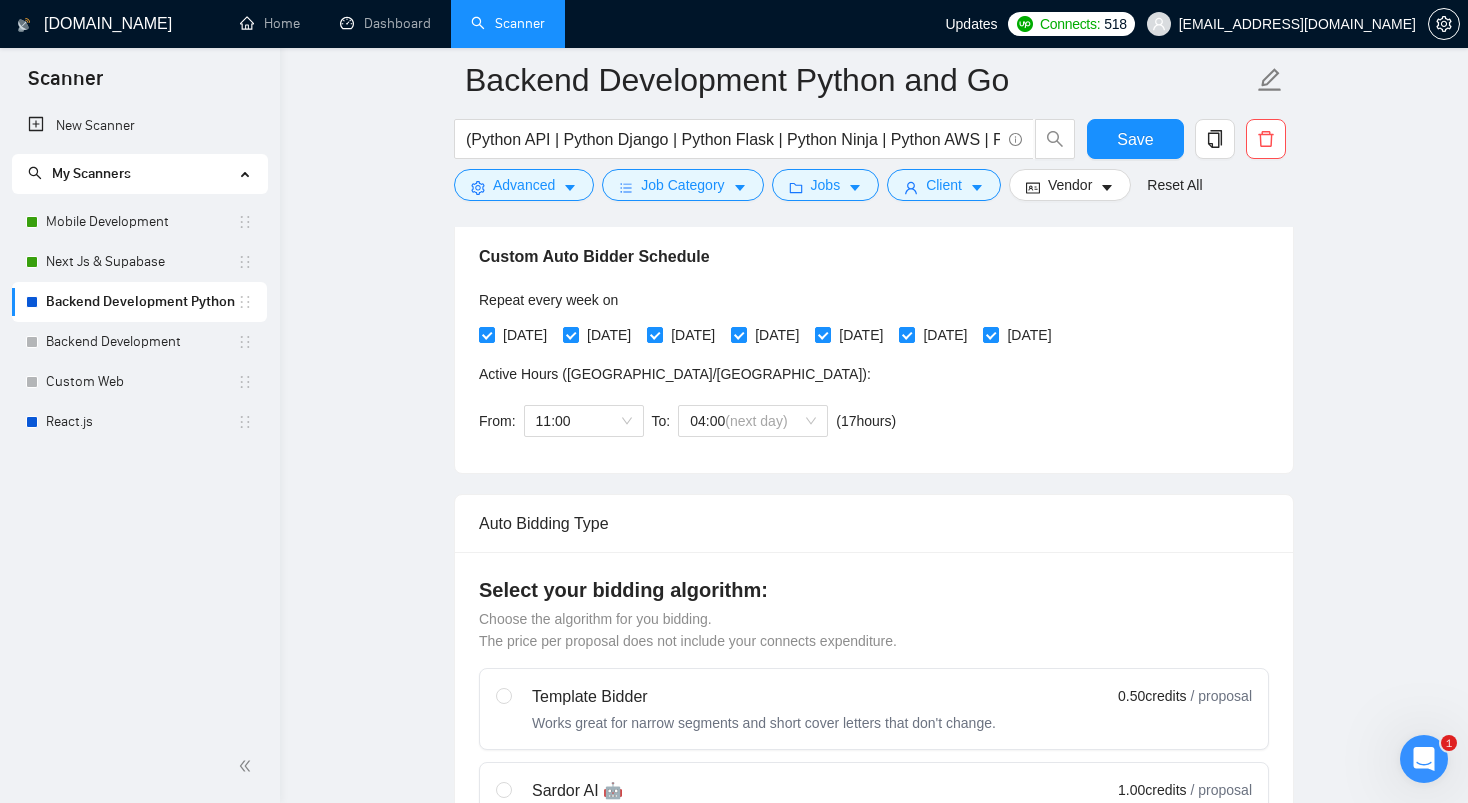 scroll, scrollTop: 0, scrollLeft: 0, axis: both 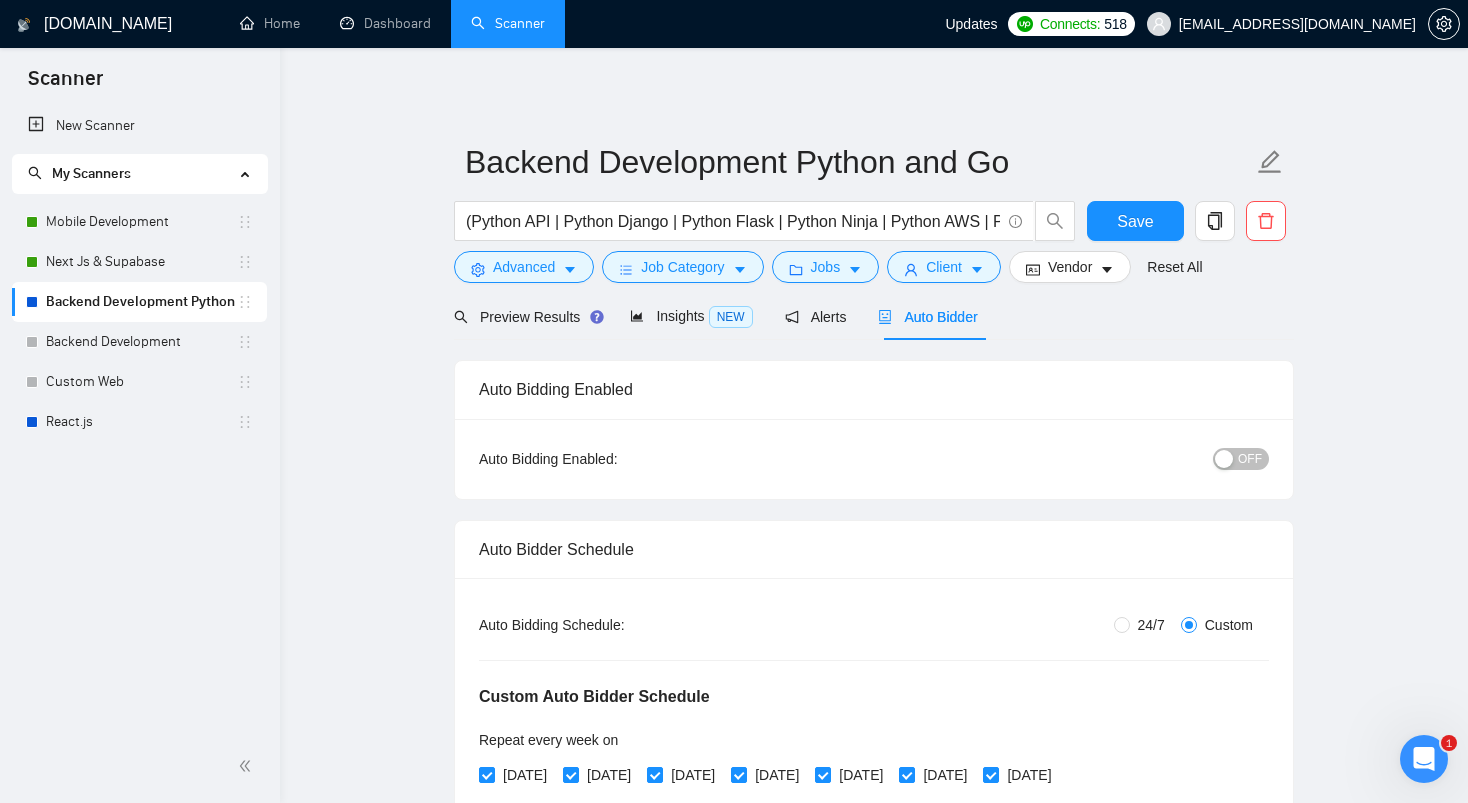 click at bounding box center (1224, 459) 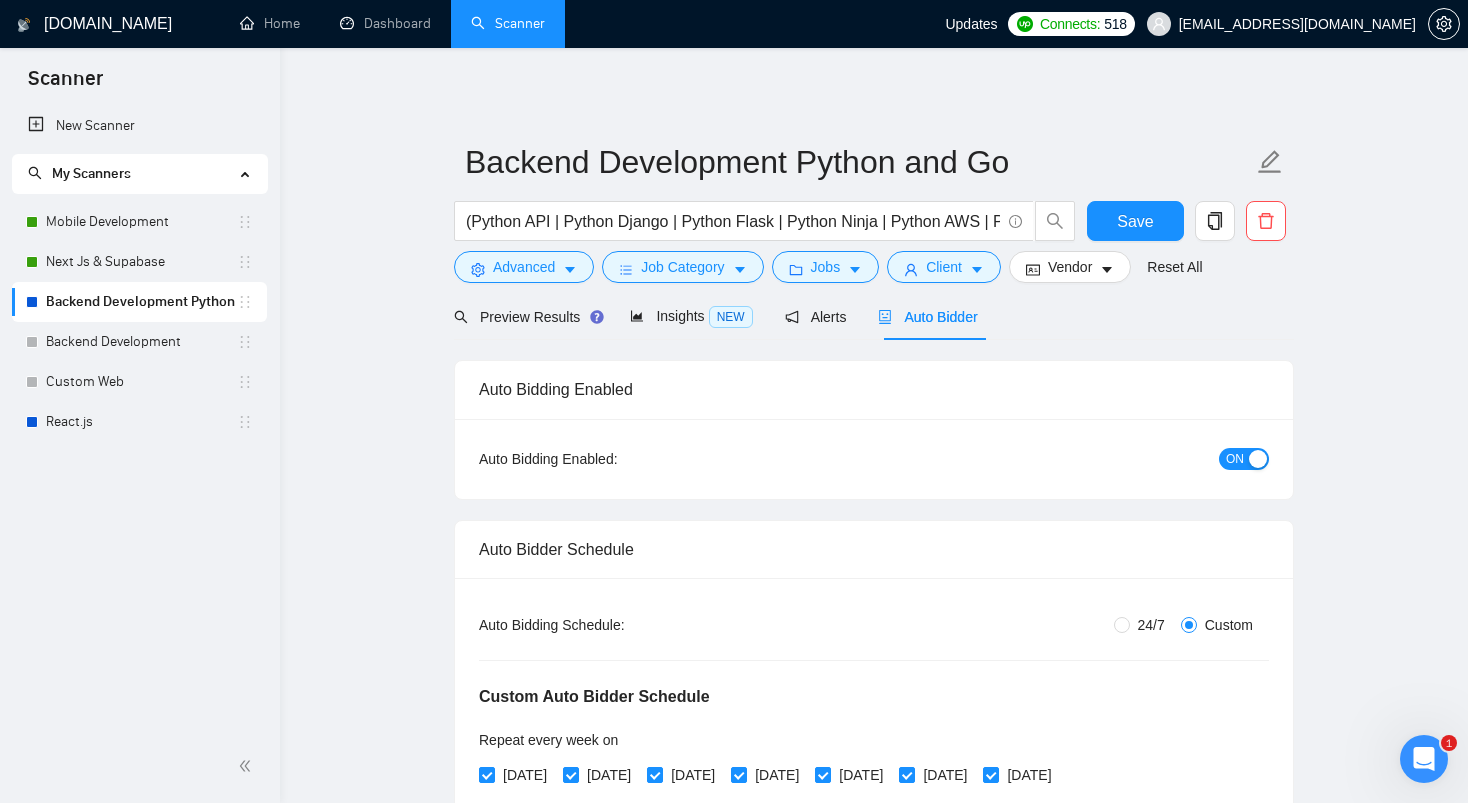 click on "Backend Development Python and Go (Python API | Python Django | Python Flask | Python Ninja | Python AWS | Python Automation) | ("Golang" | "GoLang" | "Go Lang" | "Go language" | "Go programming") Save Advanced   Job Category   Jobs   Client   Vendor   Reset All Preview Results Insights NEW Alerts Auto Bidder Auto Bidding Enabled Auto Bidding Enabled: ON Auto Bidder Schedule Auto Bidding Type: Automated (recommended) Semi-automated Auto Bidding Schedule: 24/7 Custom Custom Auto Bidder Schedule Repeat every week [DATE] [DATE] [DATE] [DATE] [DATE] [DATE] [DATE] Active Hours ( [GEOGRAPHIC_DATA]/[GEOGRAPHIC_DATA] ): From: 11:00 To: 04:00  (next day) ( 17  hours) [GEOGRAPHIC_DATA]/[GEOGRAPHIC_DATA] Auto Bidding Type Select your bidding algorithm: Choose the algorithm for you bidding. The price per proposal does not include your connects expenditure. Template Bidder Works great for narrow segments and short cover letters that don't change. 0.50  credits / proposal Sardor AI 🤖 Personalise your cover letter with ai [placeholders] 1.00  credits 👑" at bounding box center [874, 3090] 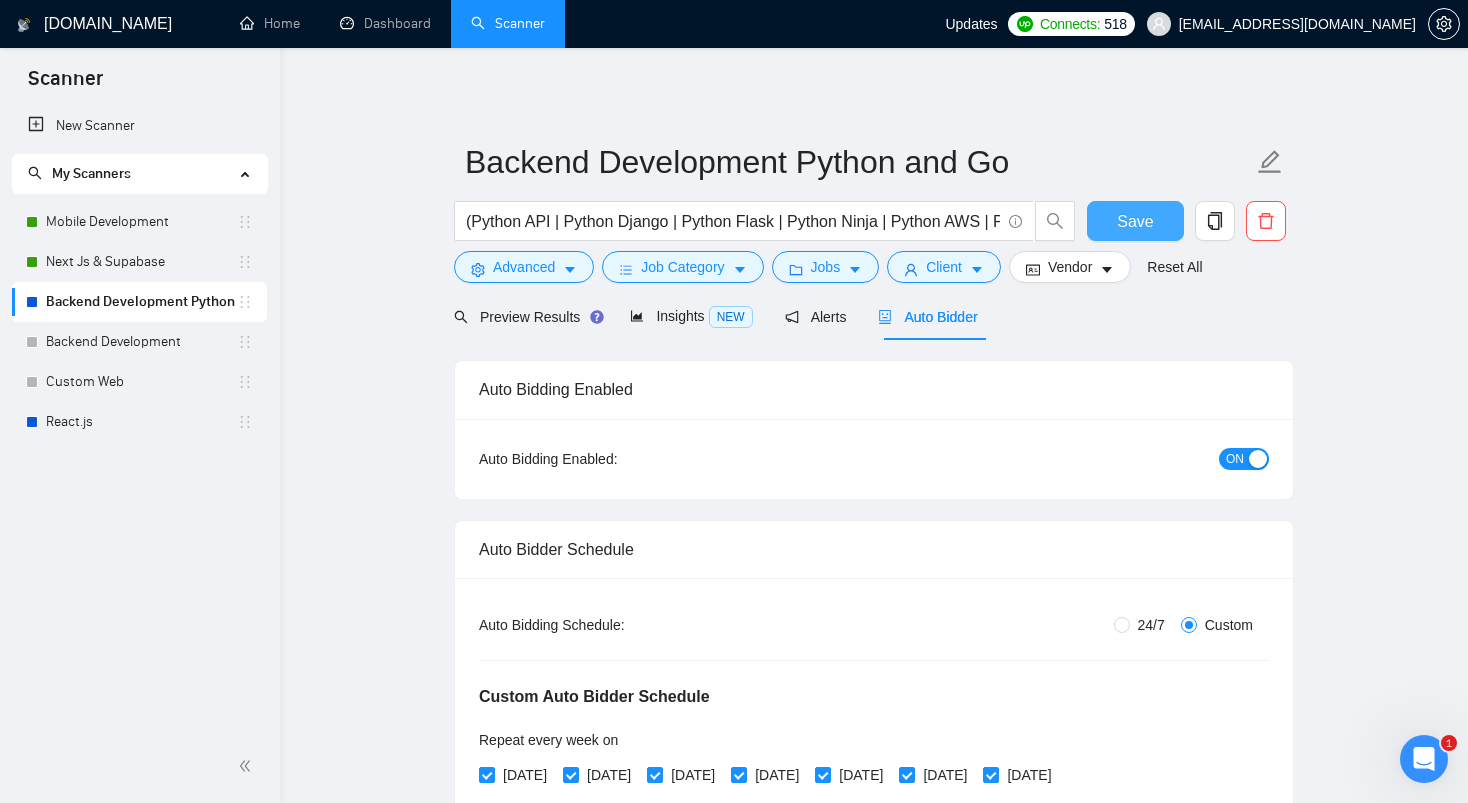 click on "Save" at bounding box center (1135, 221) 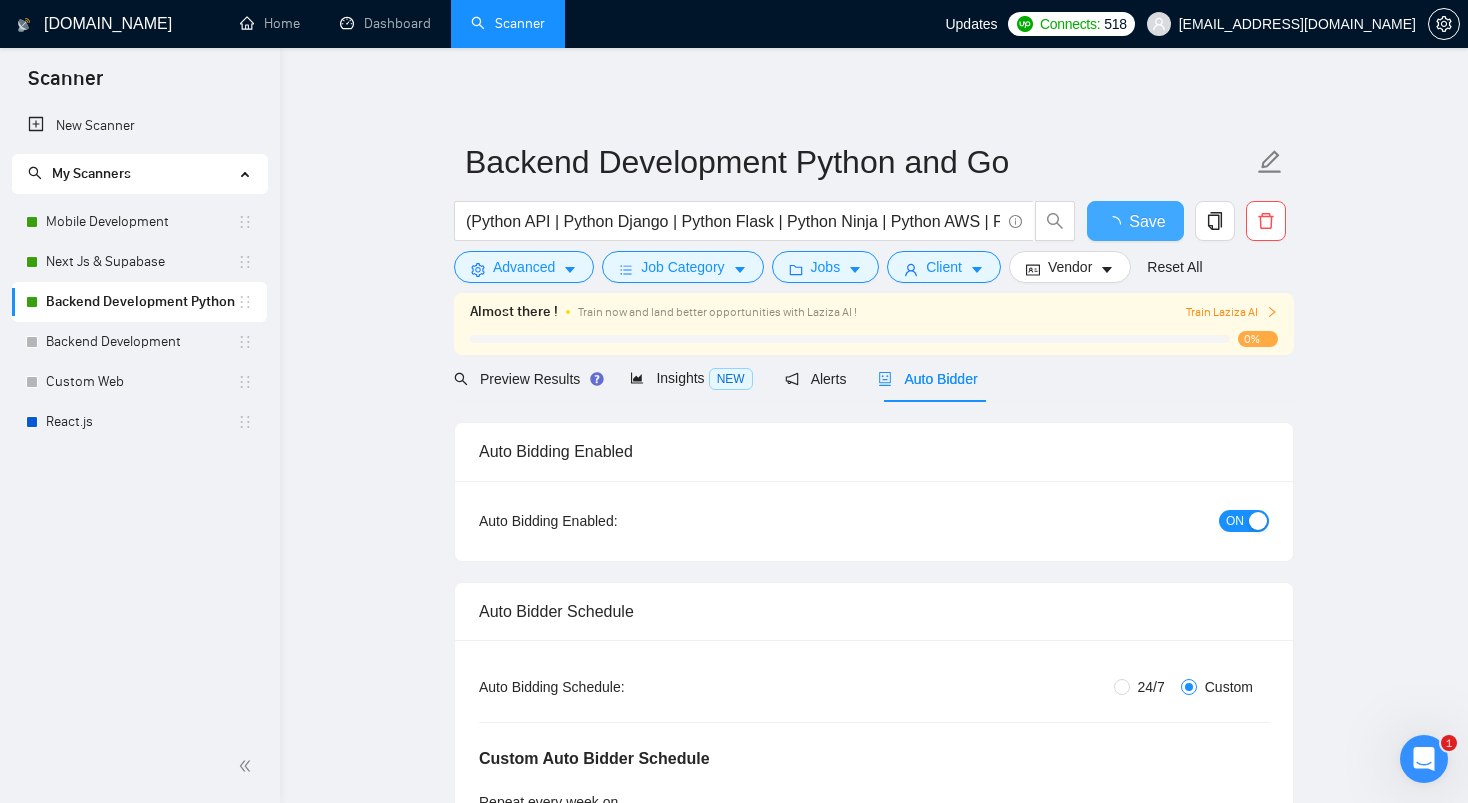 type 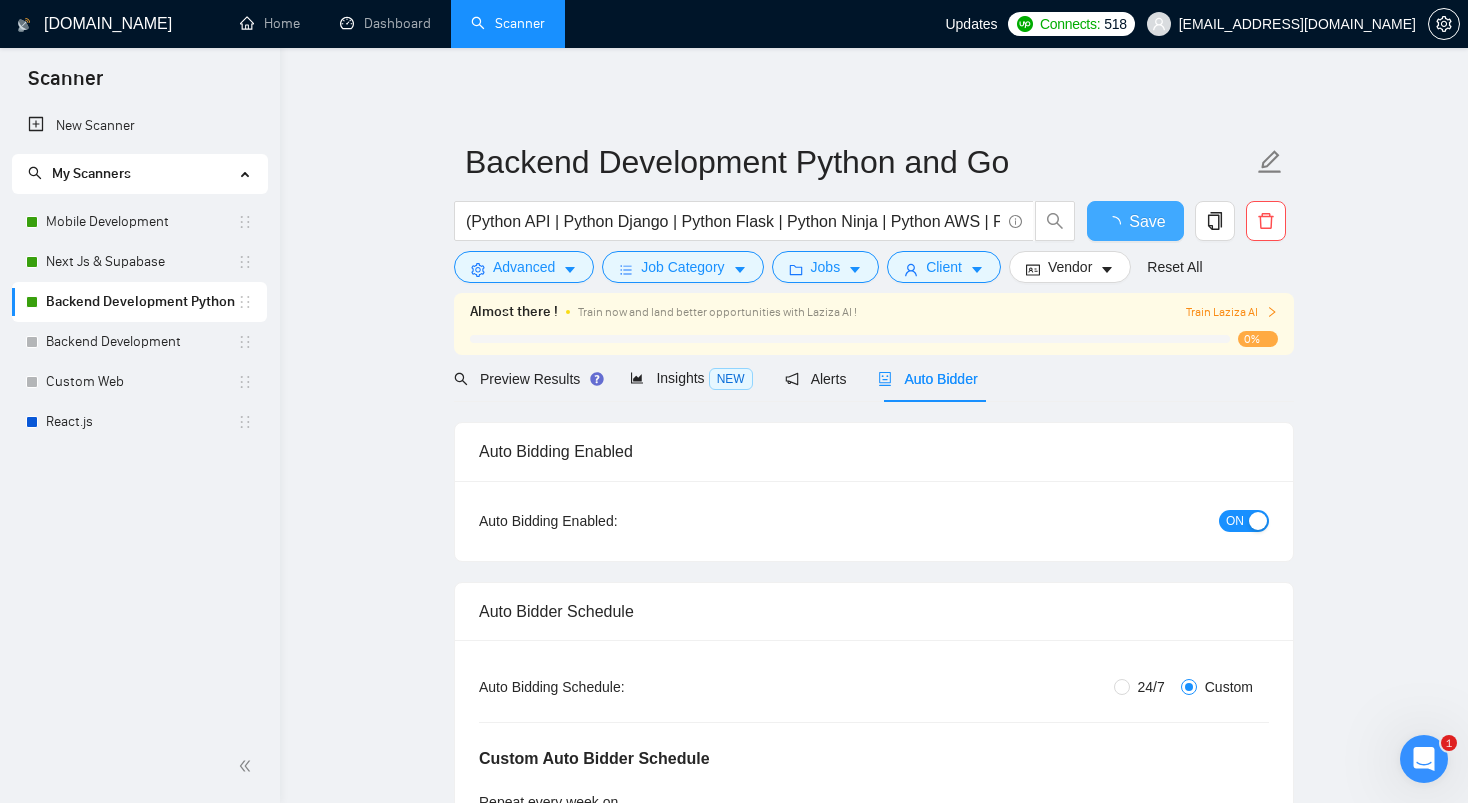checkbox on "true" 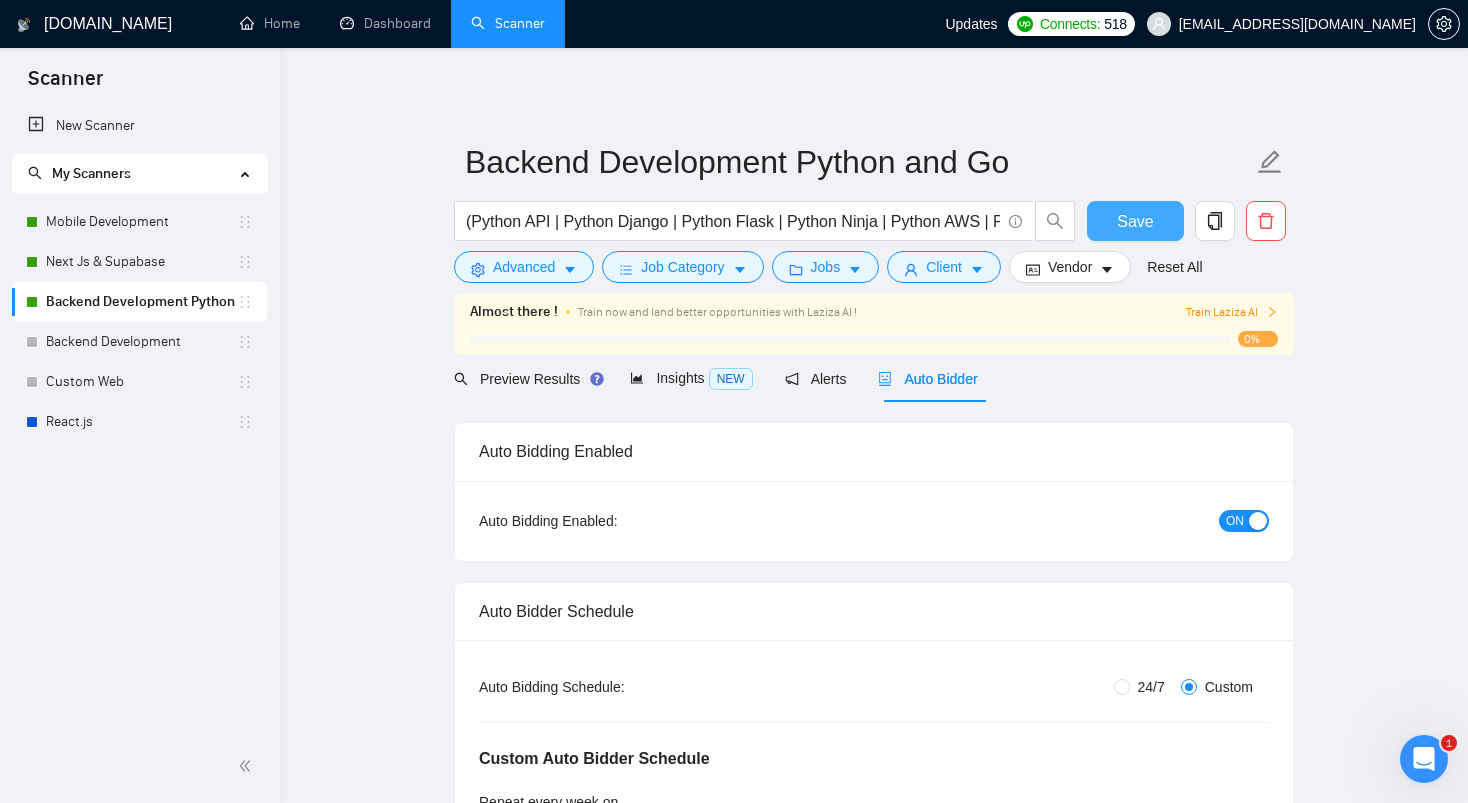 type 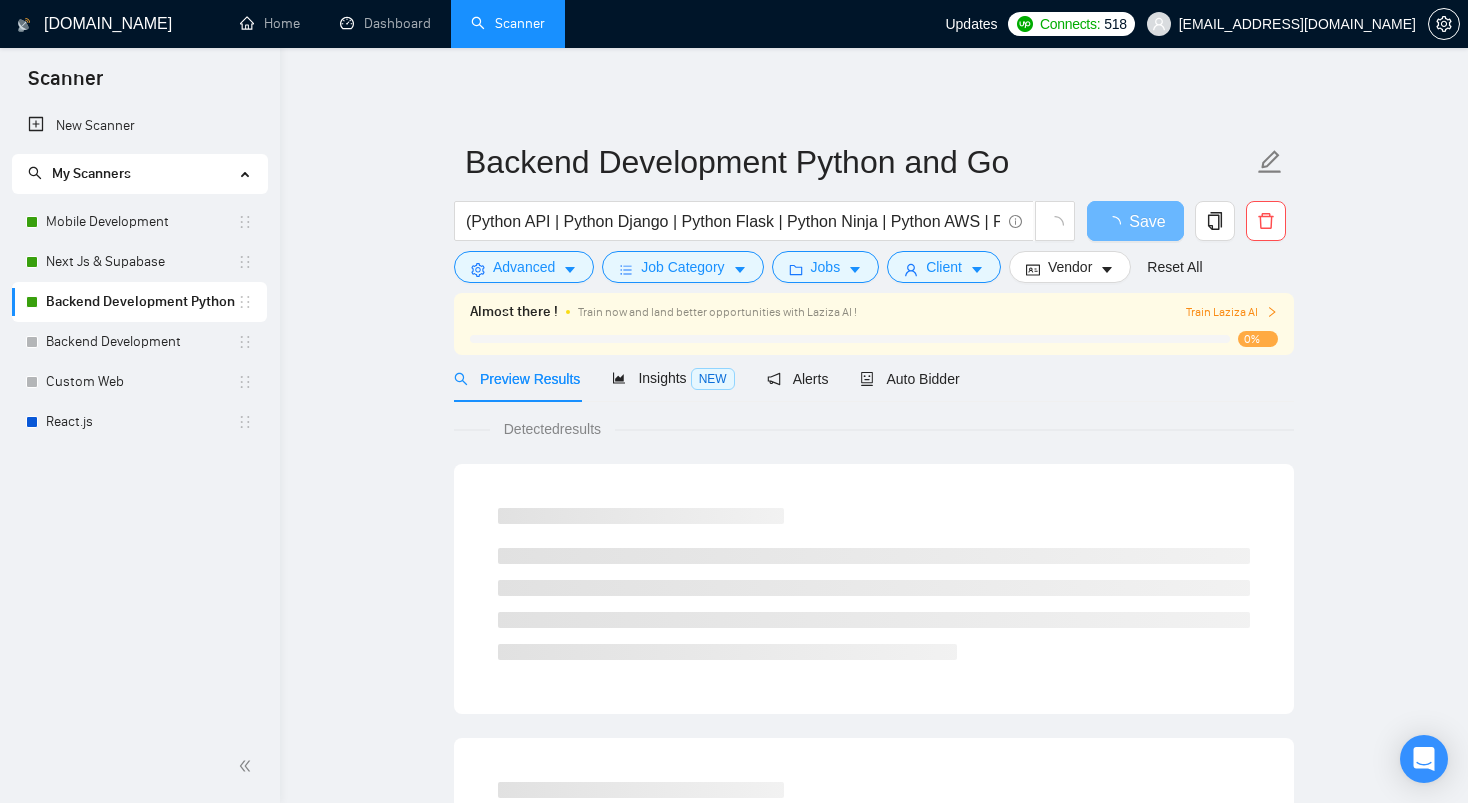 scroll, scrollTop: 0, scrollLeft: 0, axis: both 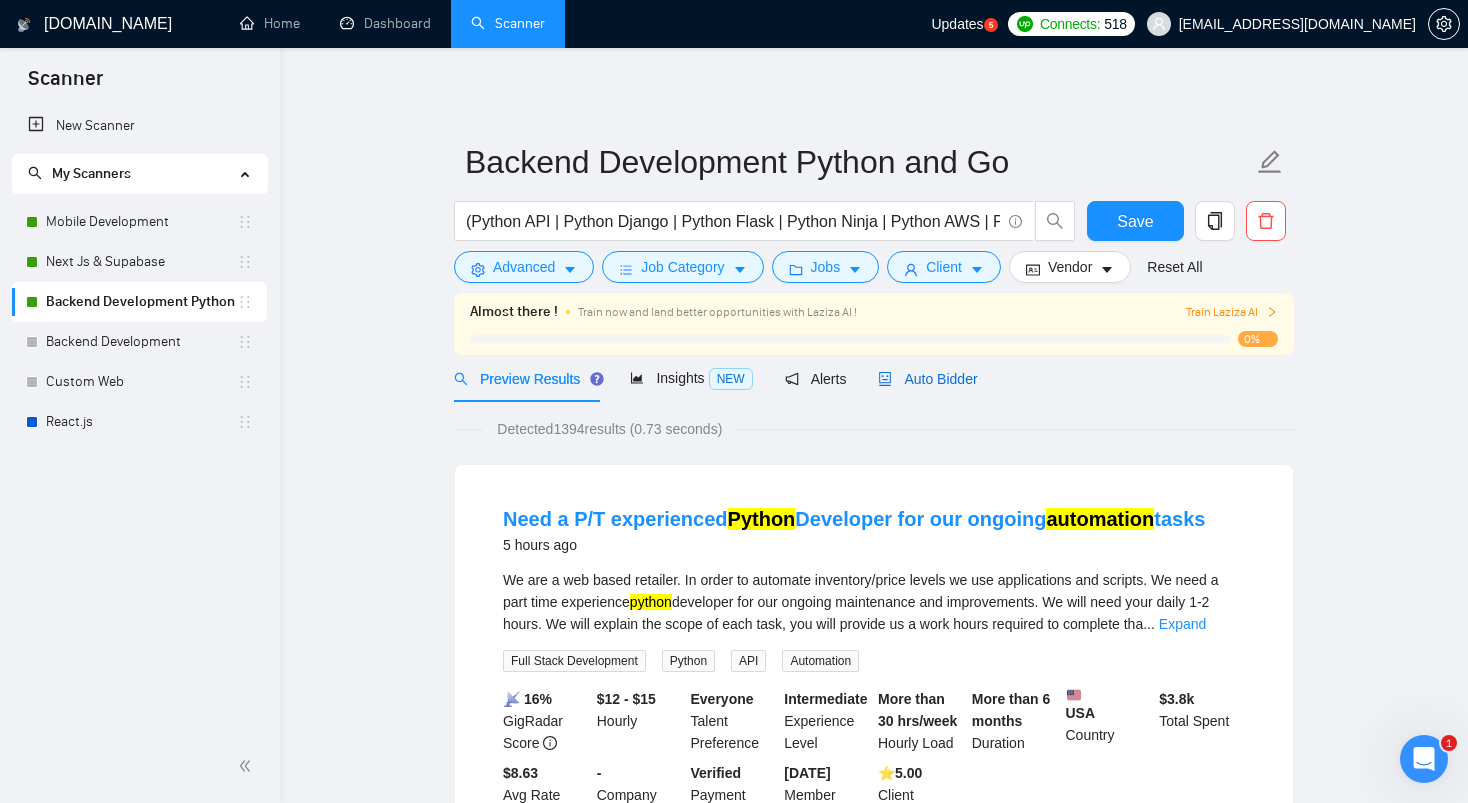 click on "Auto Bidder" at bounding box center [927, 379] 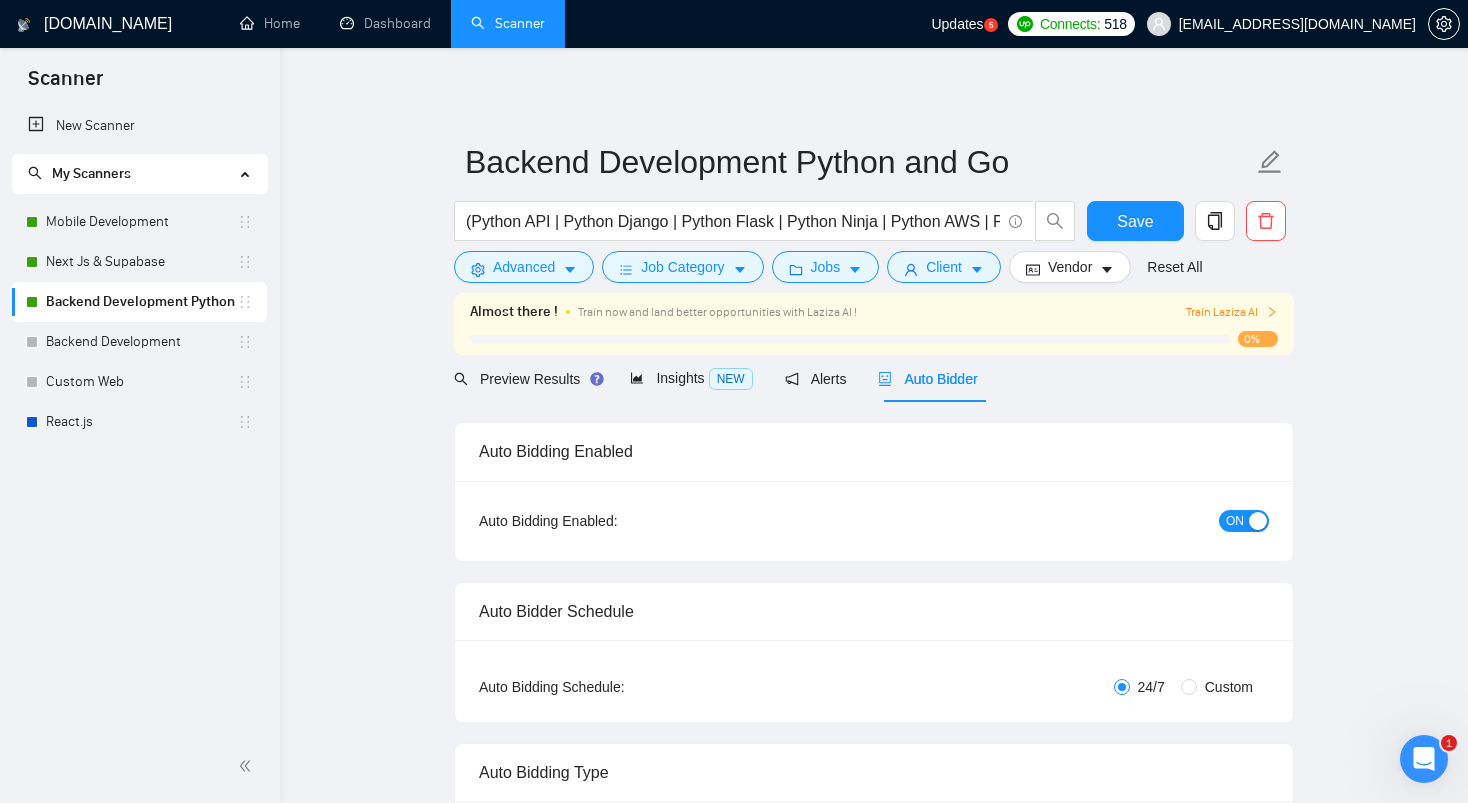 radio on "false" 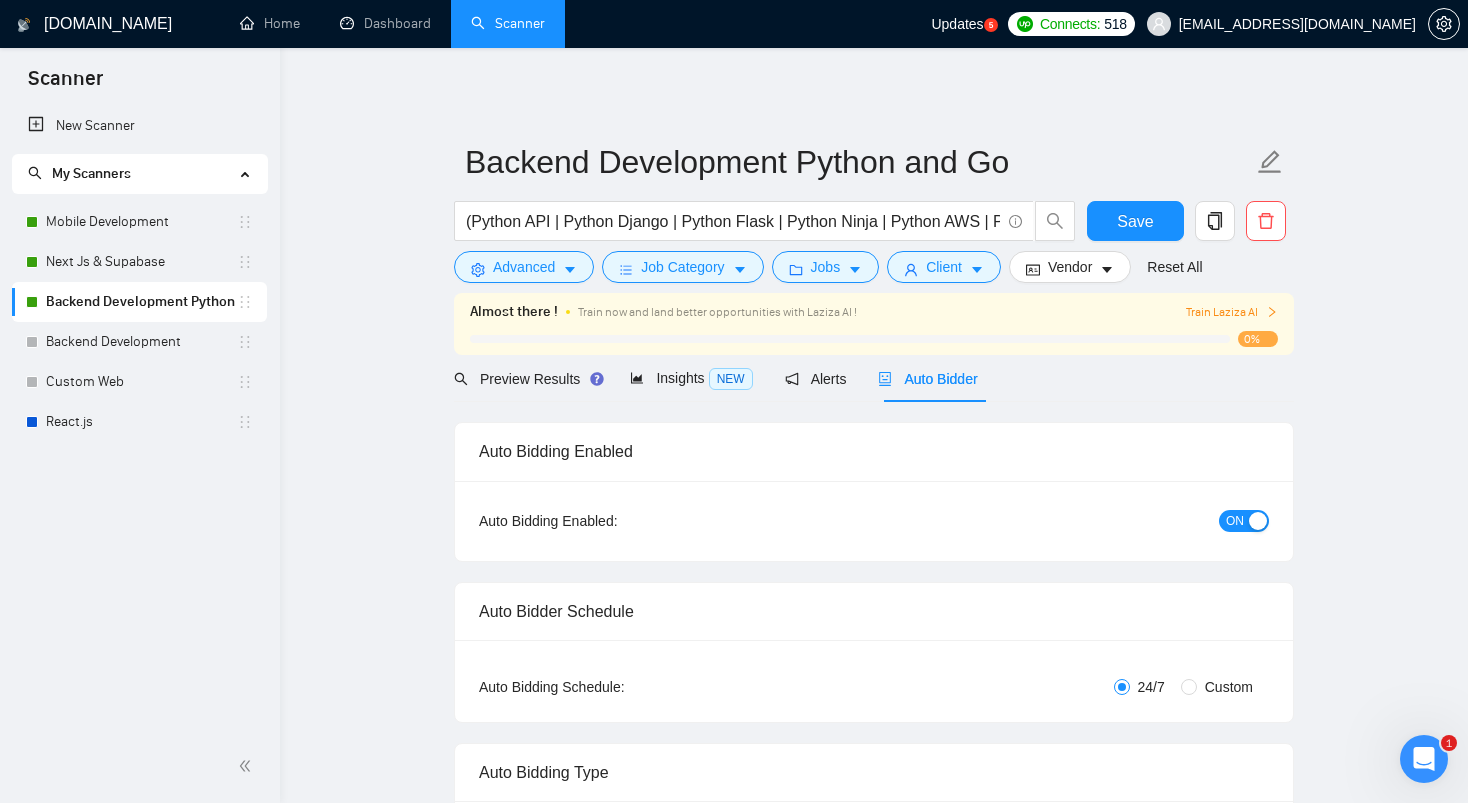 radio on "true" 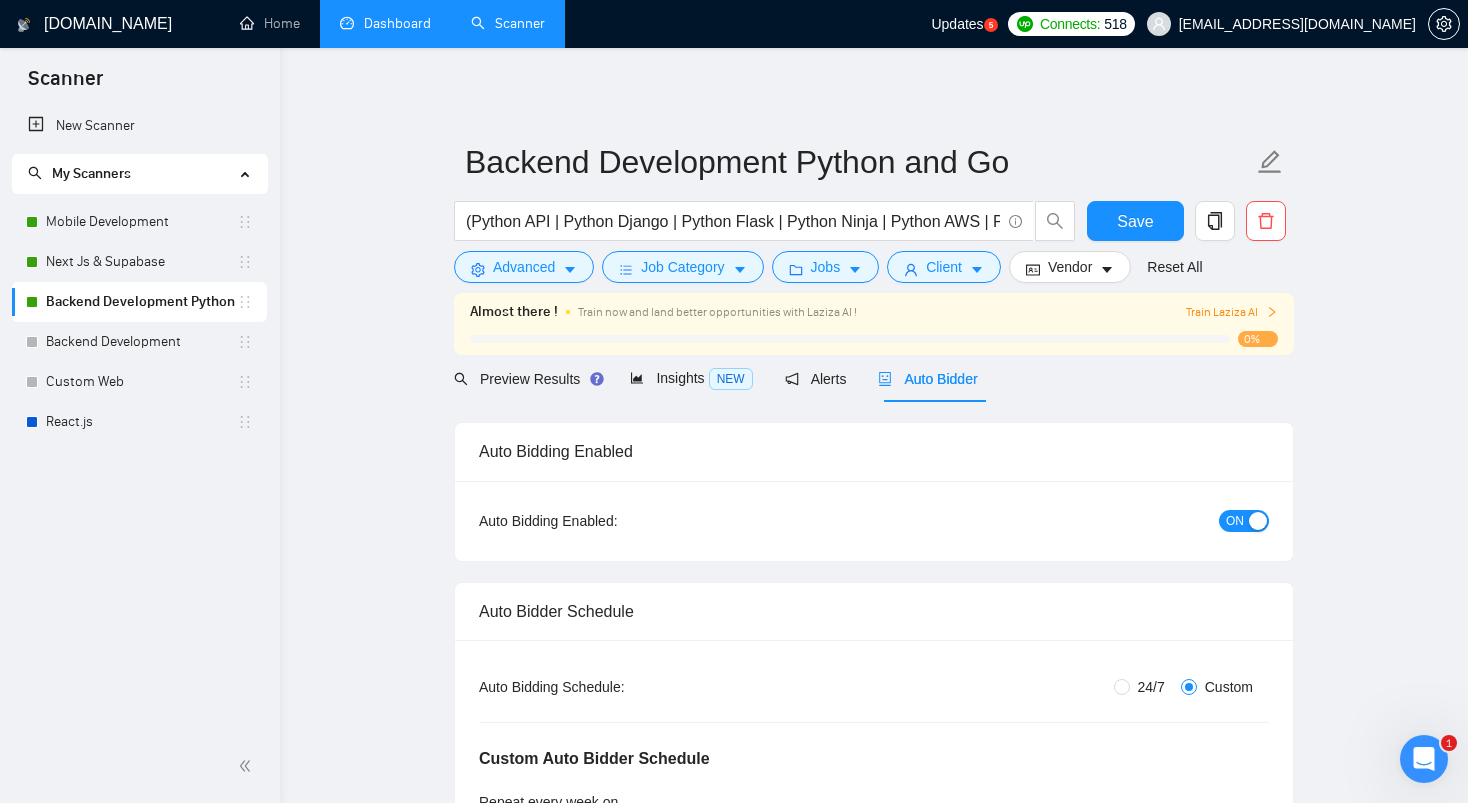 click on "Dashboard" at bounding box center [385, 23] 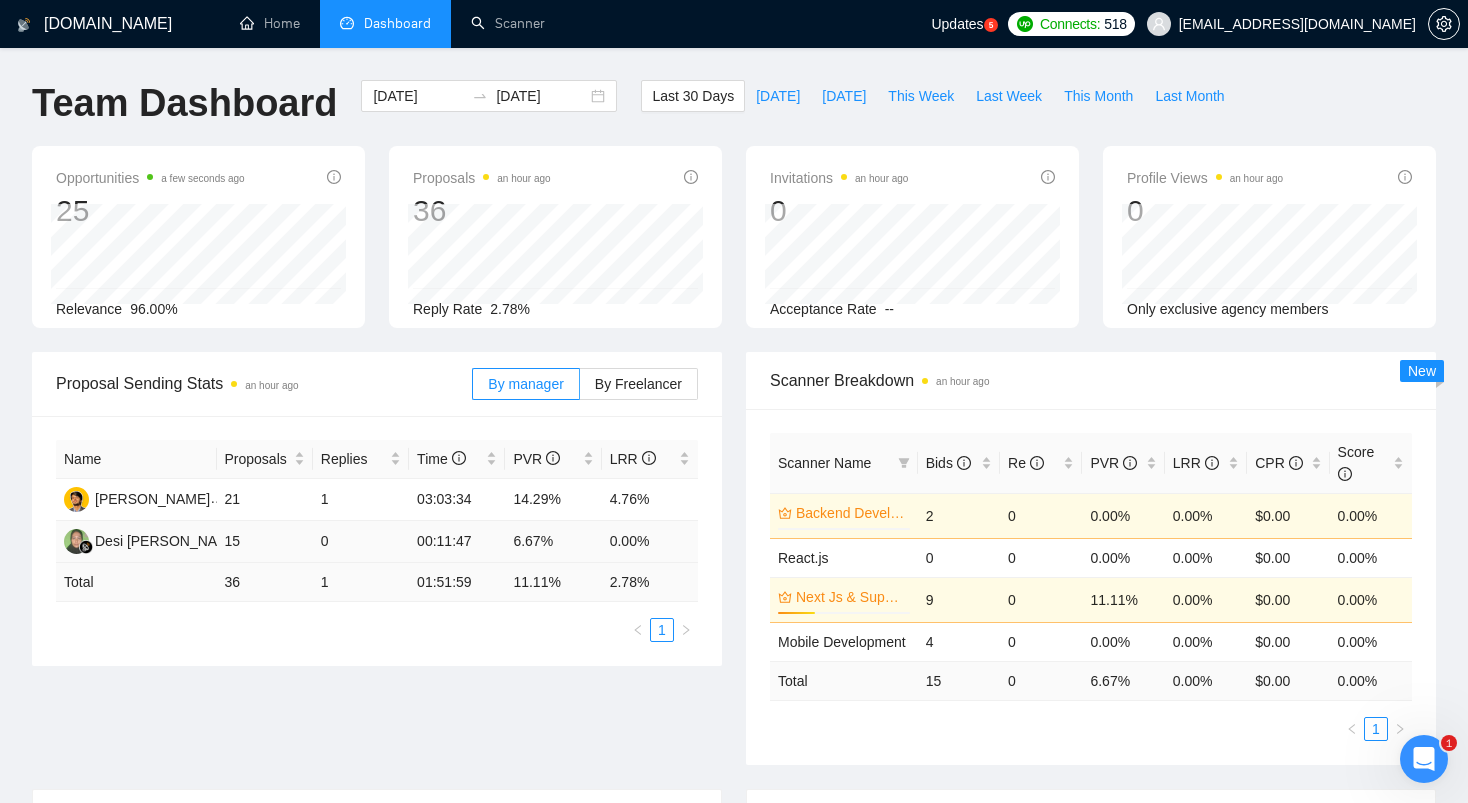 click on "6.67%" at bounding box center [553, 542] 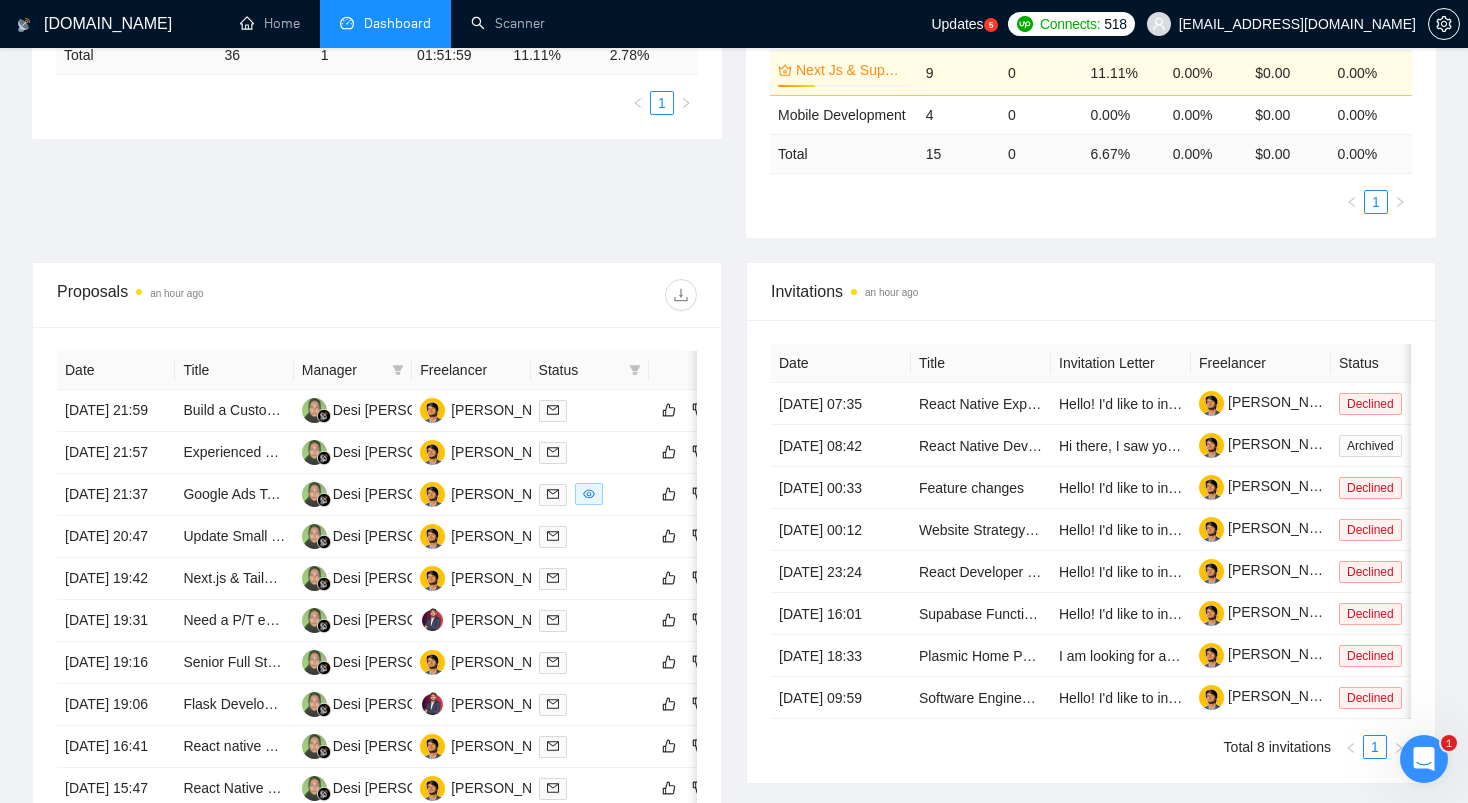 scroll, scrollTop: 612, scrollLeft: 0, axis: vertical 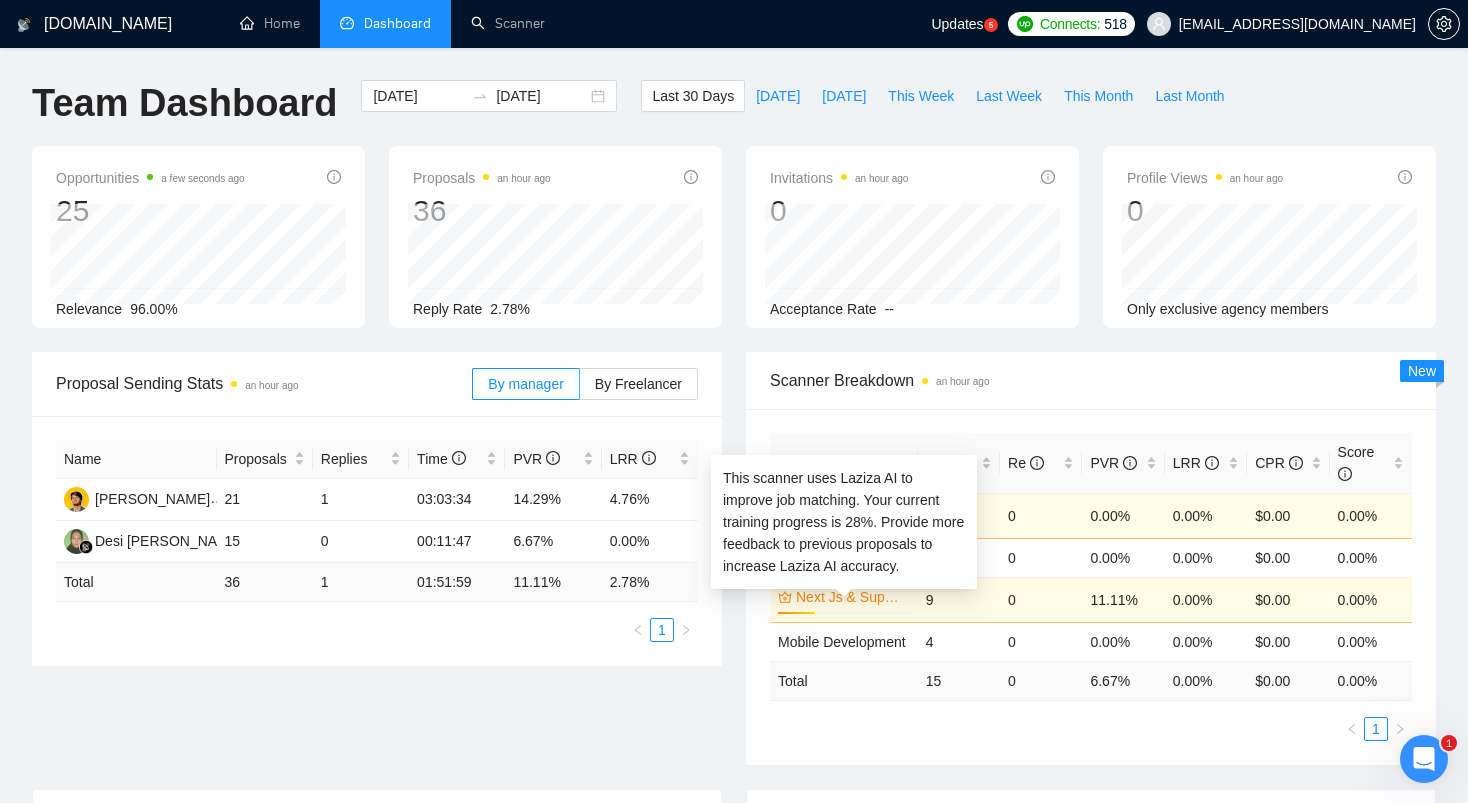 click on "Next Js & Supabase" at bounding box center [851, 597] 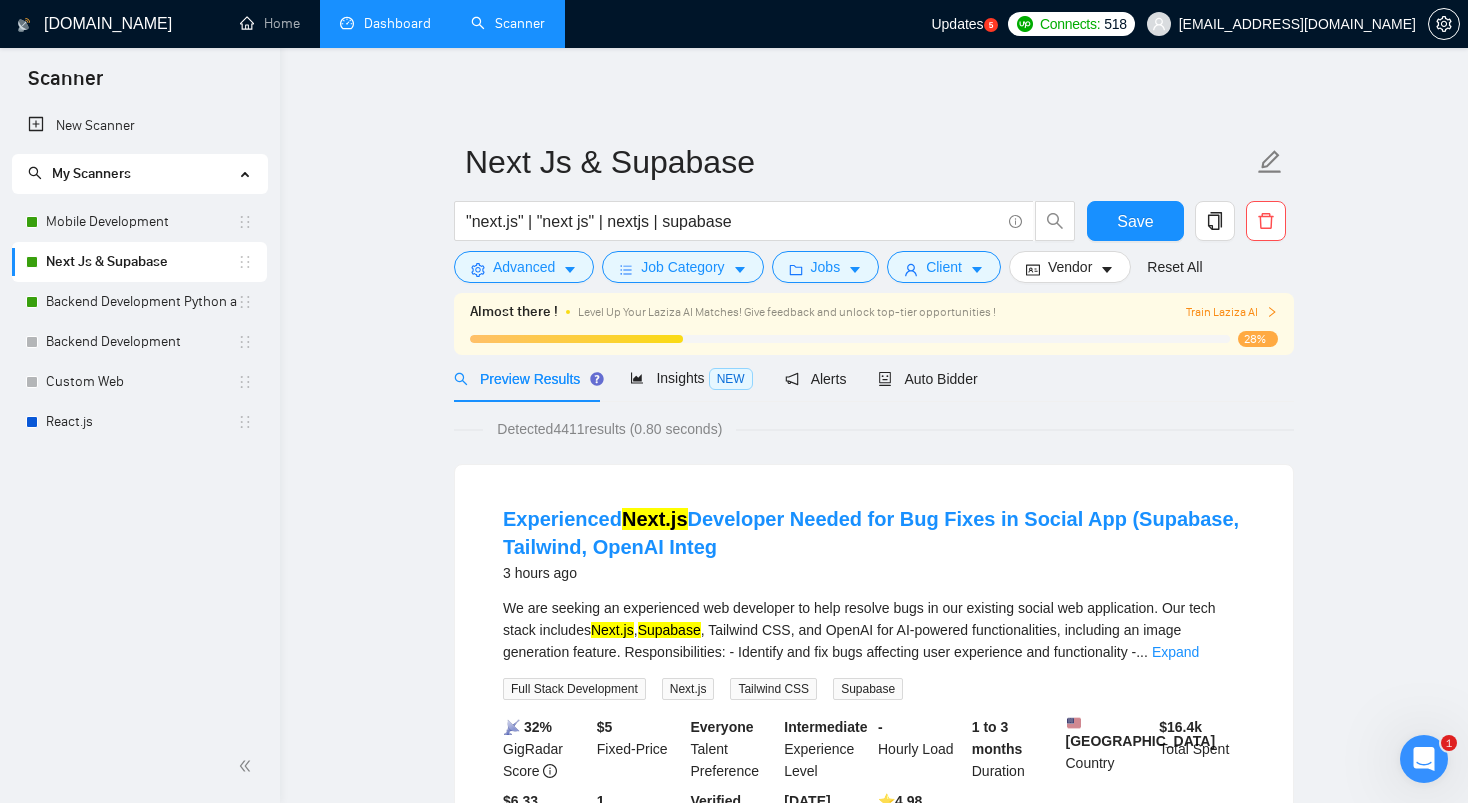 click on "Next Js & Supabase "next.js" | "next js" | nextjs | supabase Save Advanced   Job Category   Jobs   Client   Vendor   Reset All Almost there ! Level Up Your Laziza AI Matches! Give feedback and unlock top-tier opportunities ! Train Laziza AI 28% Preview Results Insights NEW Alerts Auto Bidder Detected   4411  results   (0.80 seconds) Experienced  Next.js  Developer Needed for Bug Fixes in Social App (Supabase, Tailwind, OpenAI Integ 3 hours ago We are seeking an experienced web developer to help resolve bugs in our existing social web application. Our tech stack includes  Next.js ,  Supabase , Tailwind CSS, and OpenAI for AI-powered functionalities, including an image generation feature.
Responsibilities:
- Identify and fix bugs affecting user experience and functionality
-  ... Expand Full Stack Development Next.js Tailwind CSS Supabase 📡   32% GigRadar Score   $ 5 Fixed-Price Everyone Talent Preference Intermediate Experience Level - Hourly Load 1 to 3 months Duration   United States Country $ 16.4k 1" at bounding box center [874, 2457] 